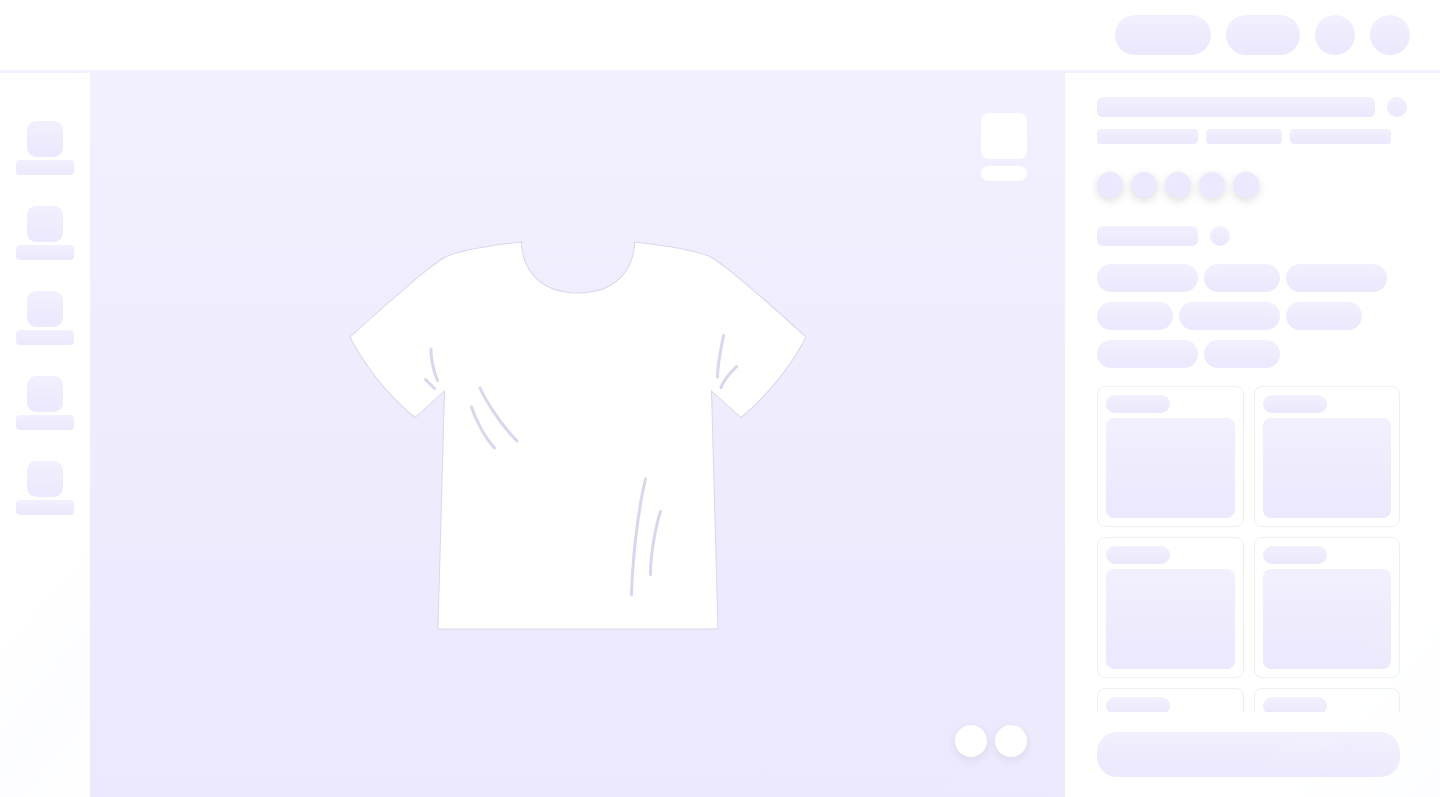 scroll, scrollTop: 0, scrollLeft: 0, axis: both 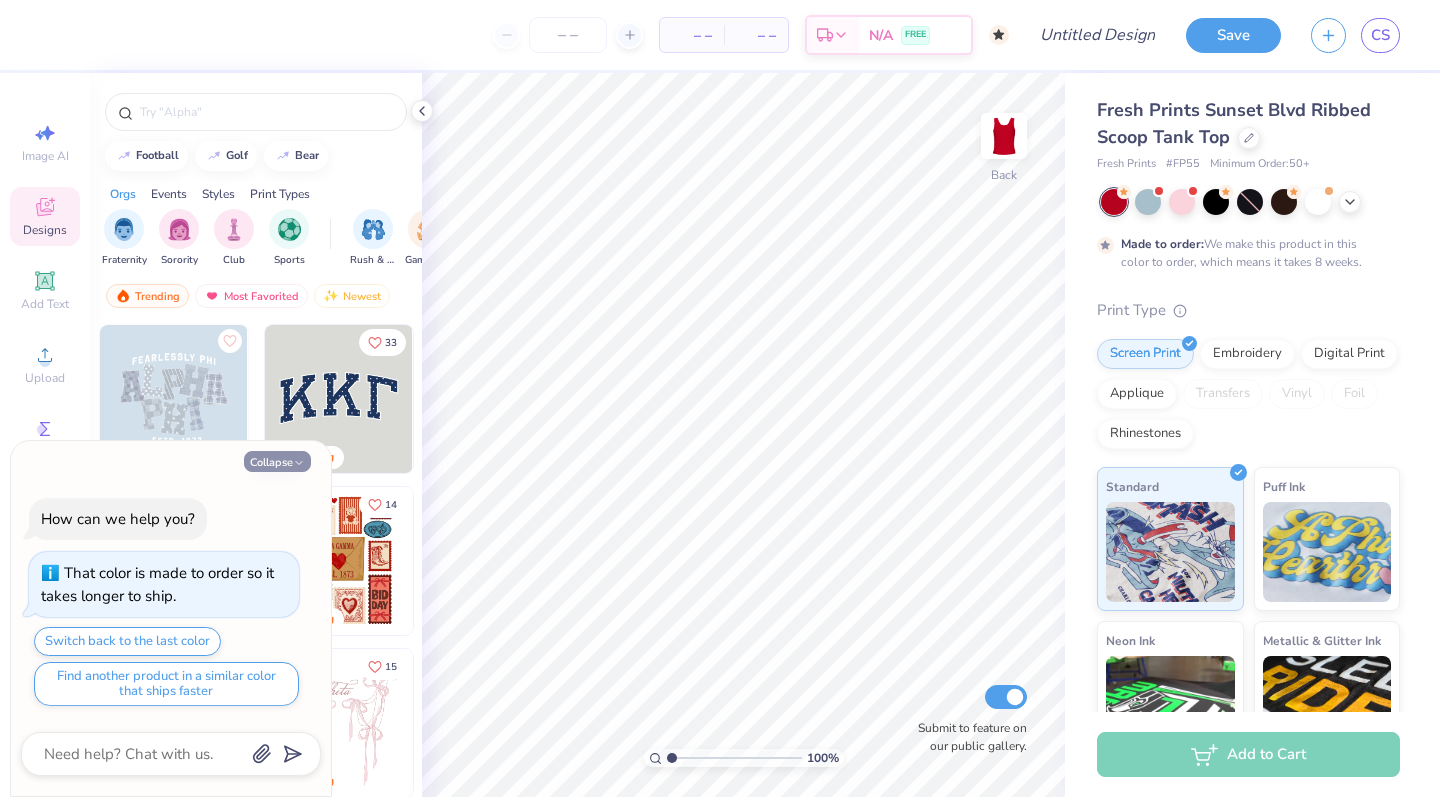 click on "Collapse" at bounding box center [277, 461] 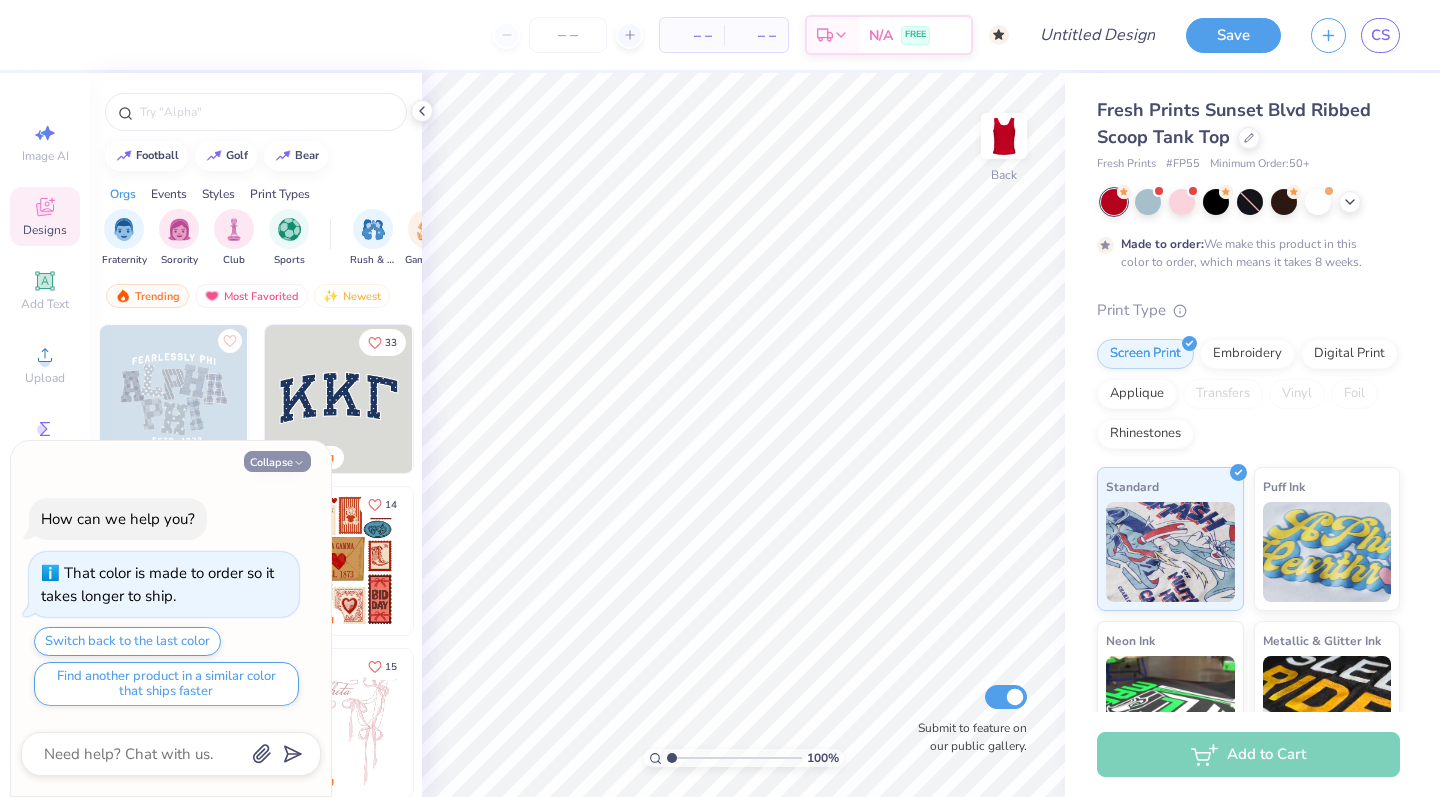 type on "x" 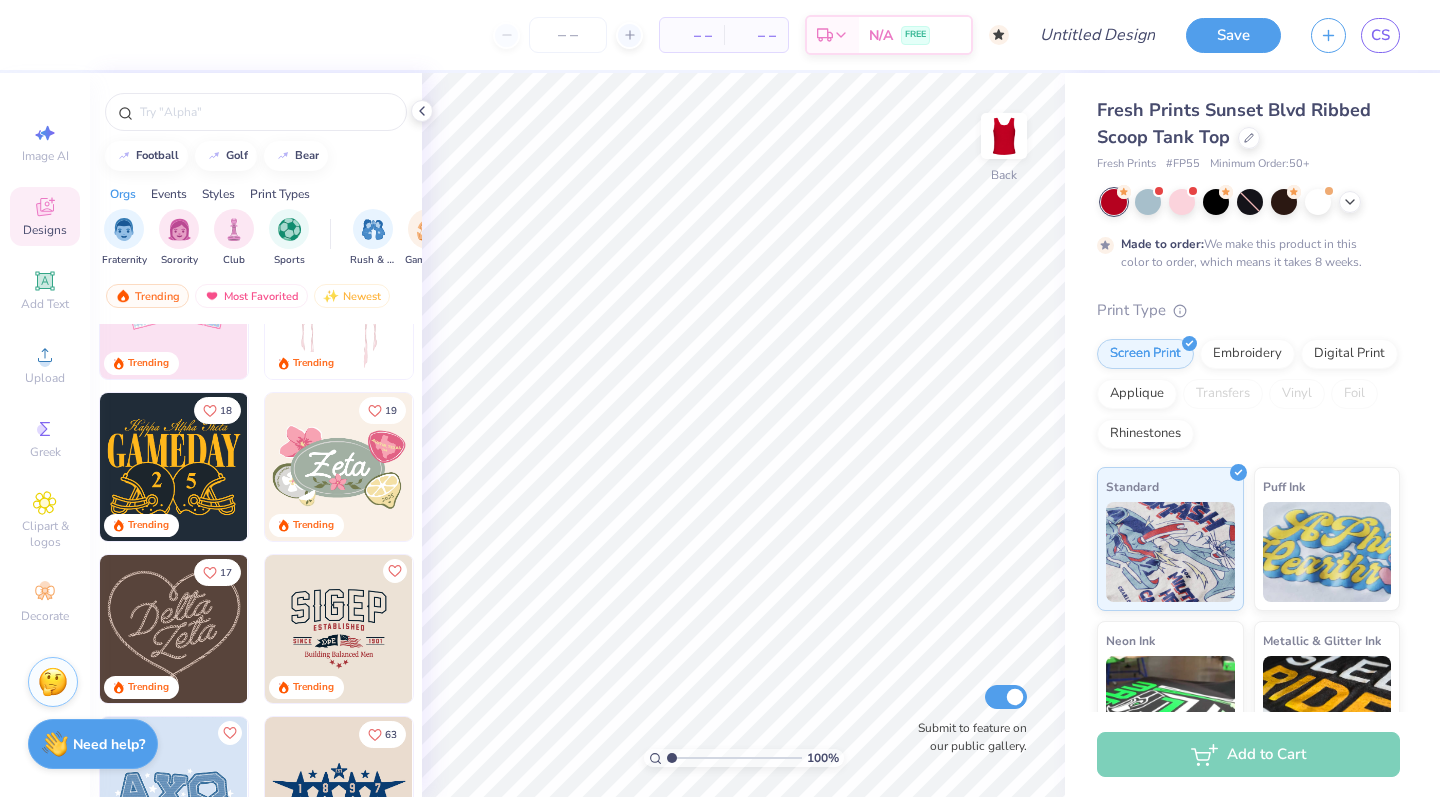 scroll, scrollTop: 423, scrollLeft: 0, axis: vertical 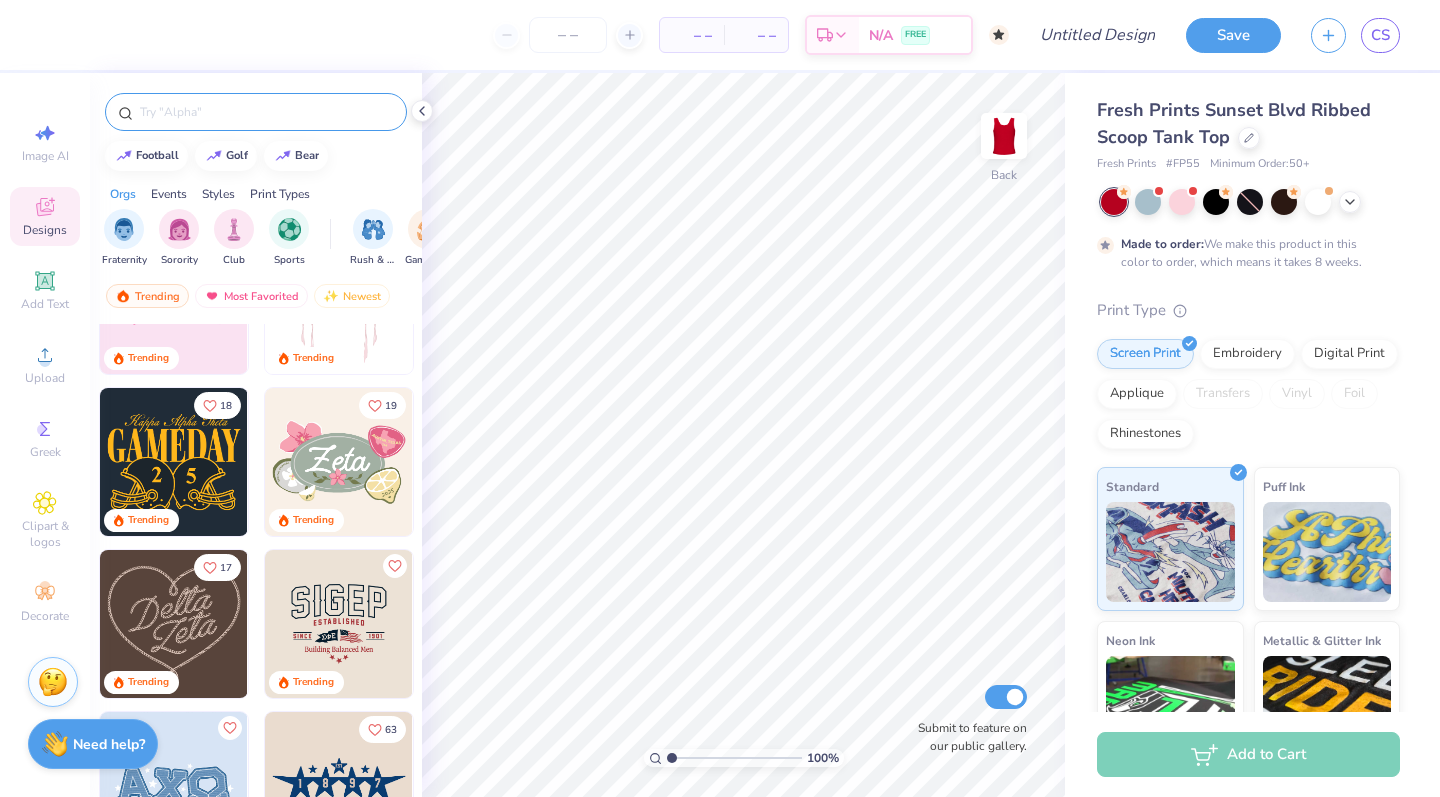 click at bounding box center (266, 112) 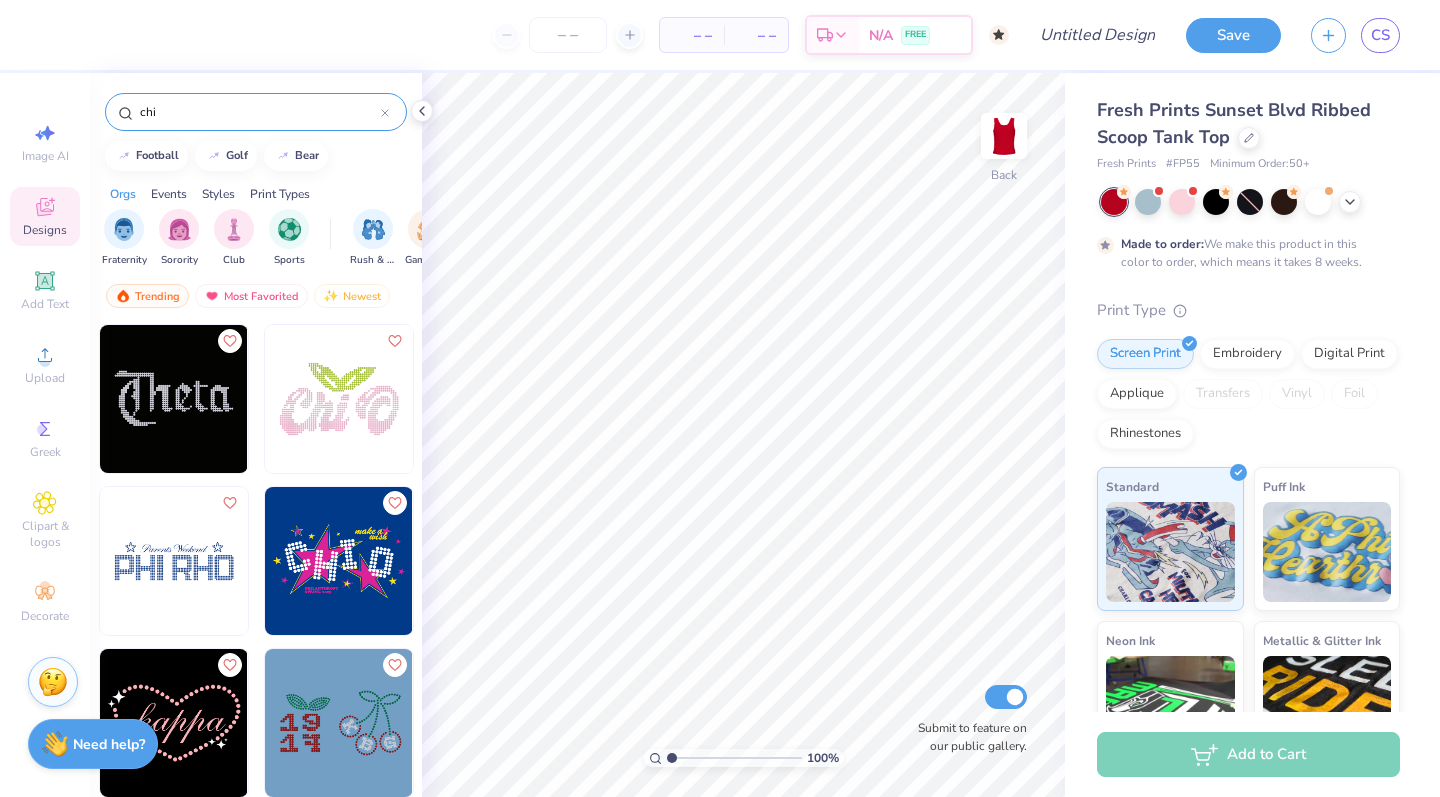 type on "chi" 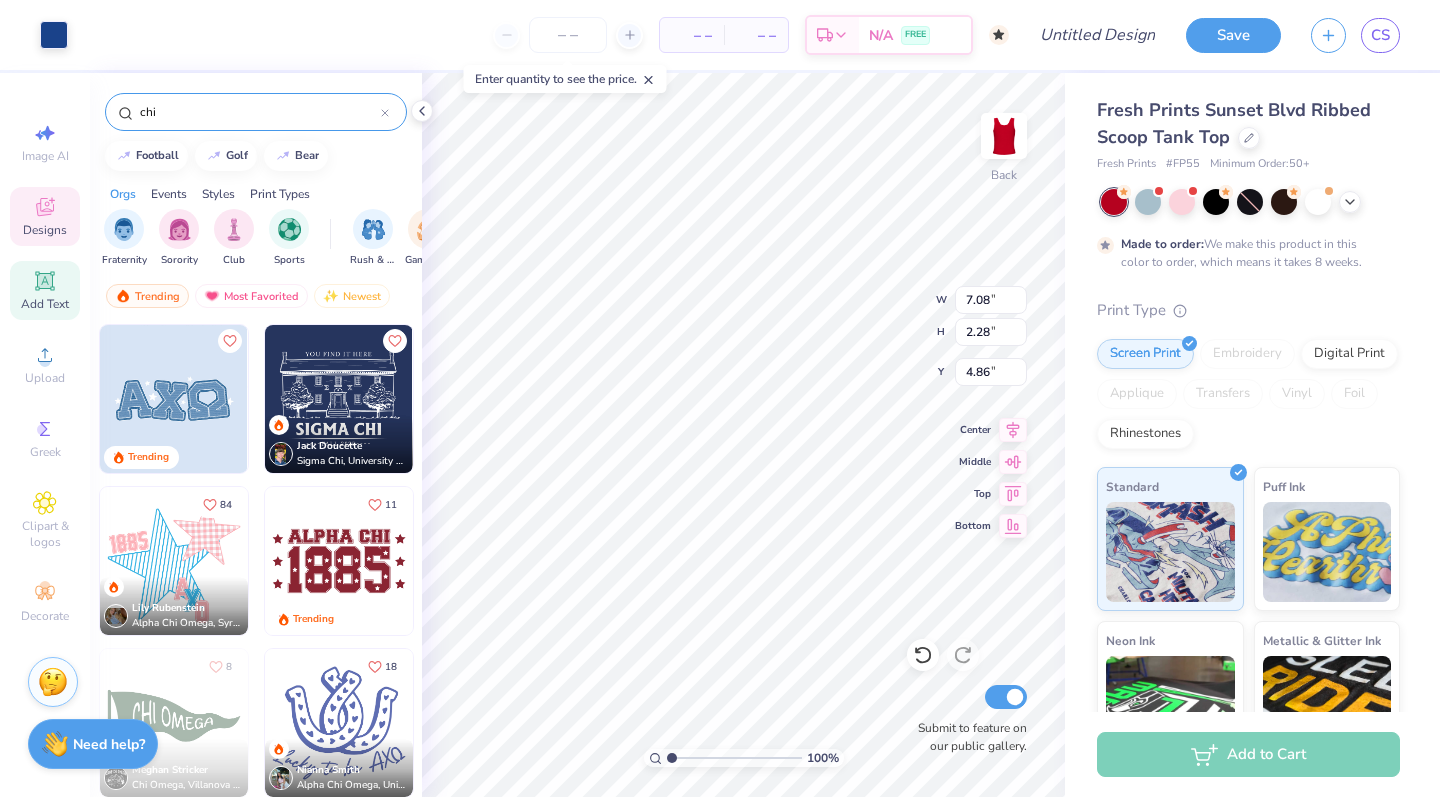 click on "Add Text" at bounding box center (45, 290) 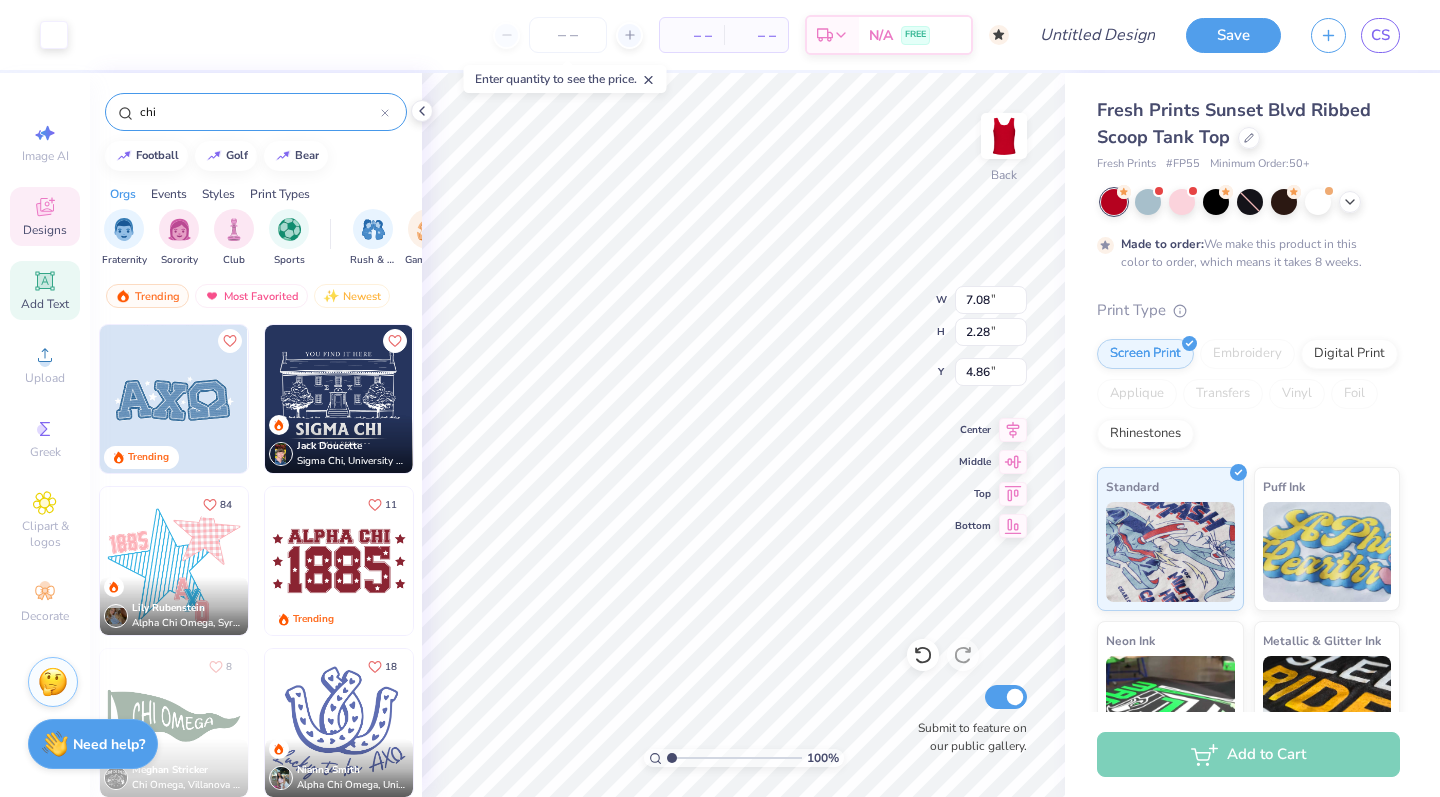 type on "3.78" 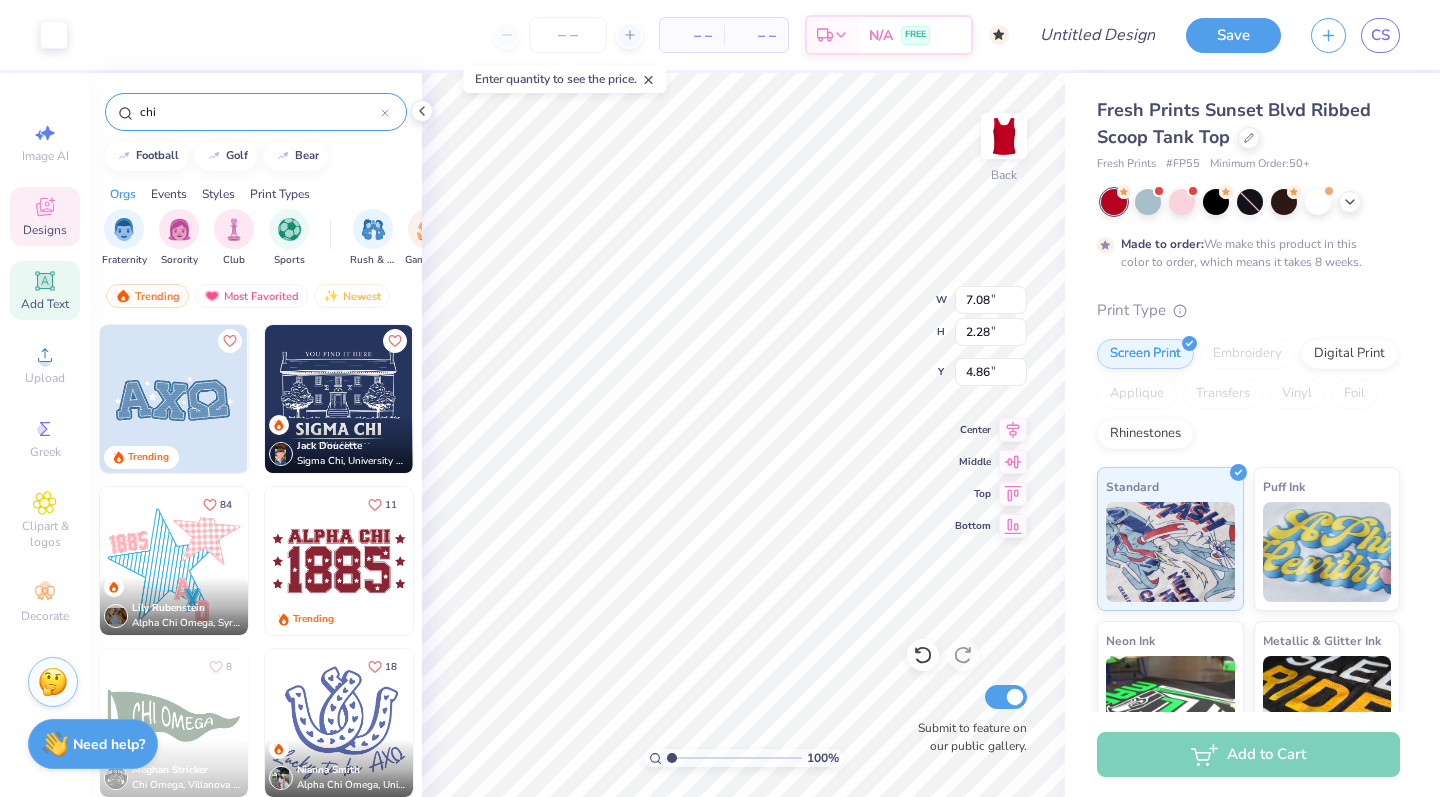 type on "1.09" 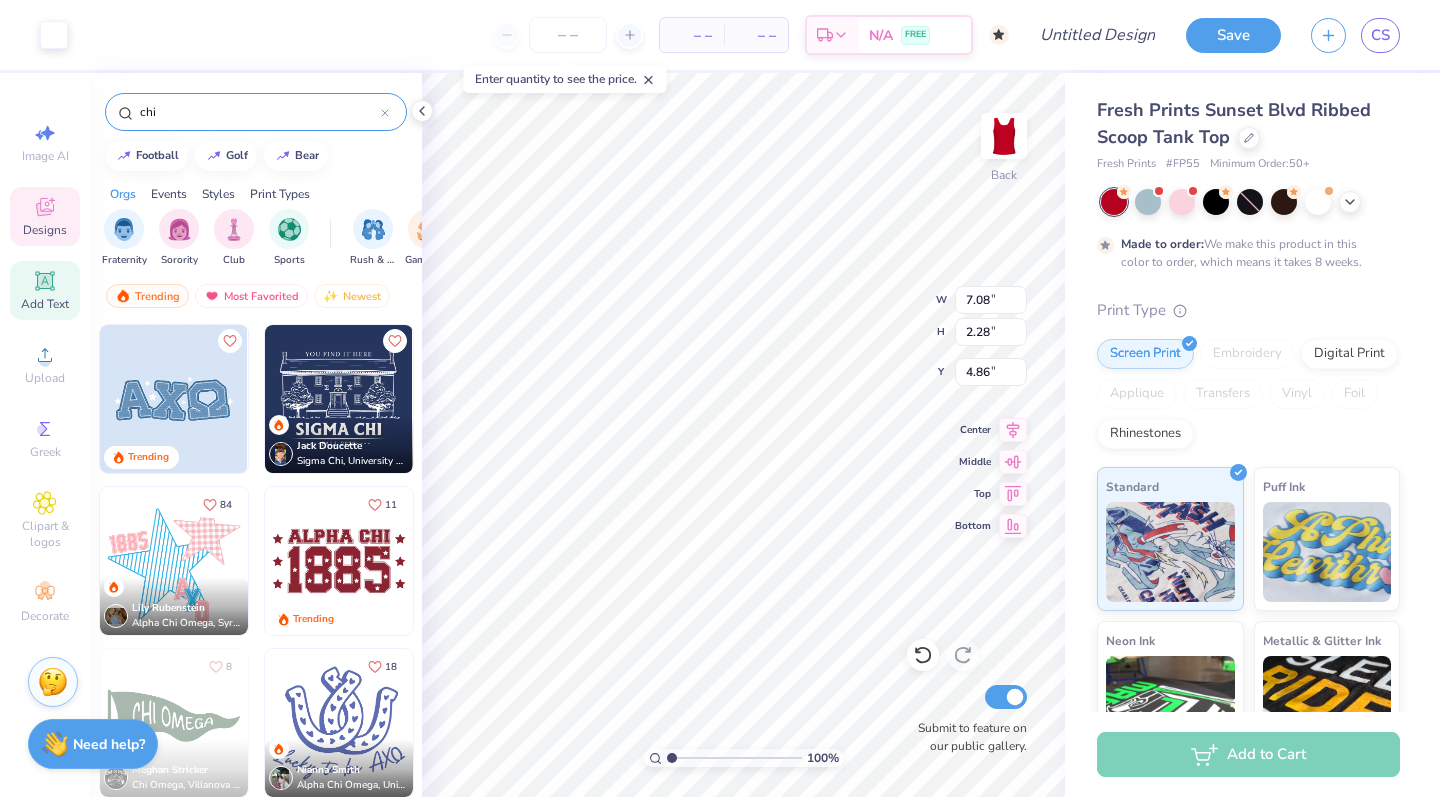 type on "5.45" 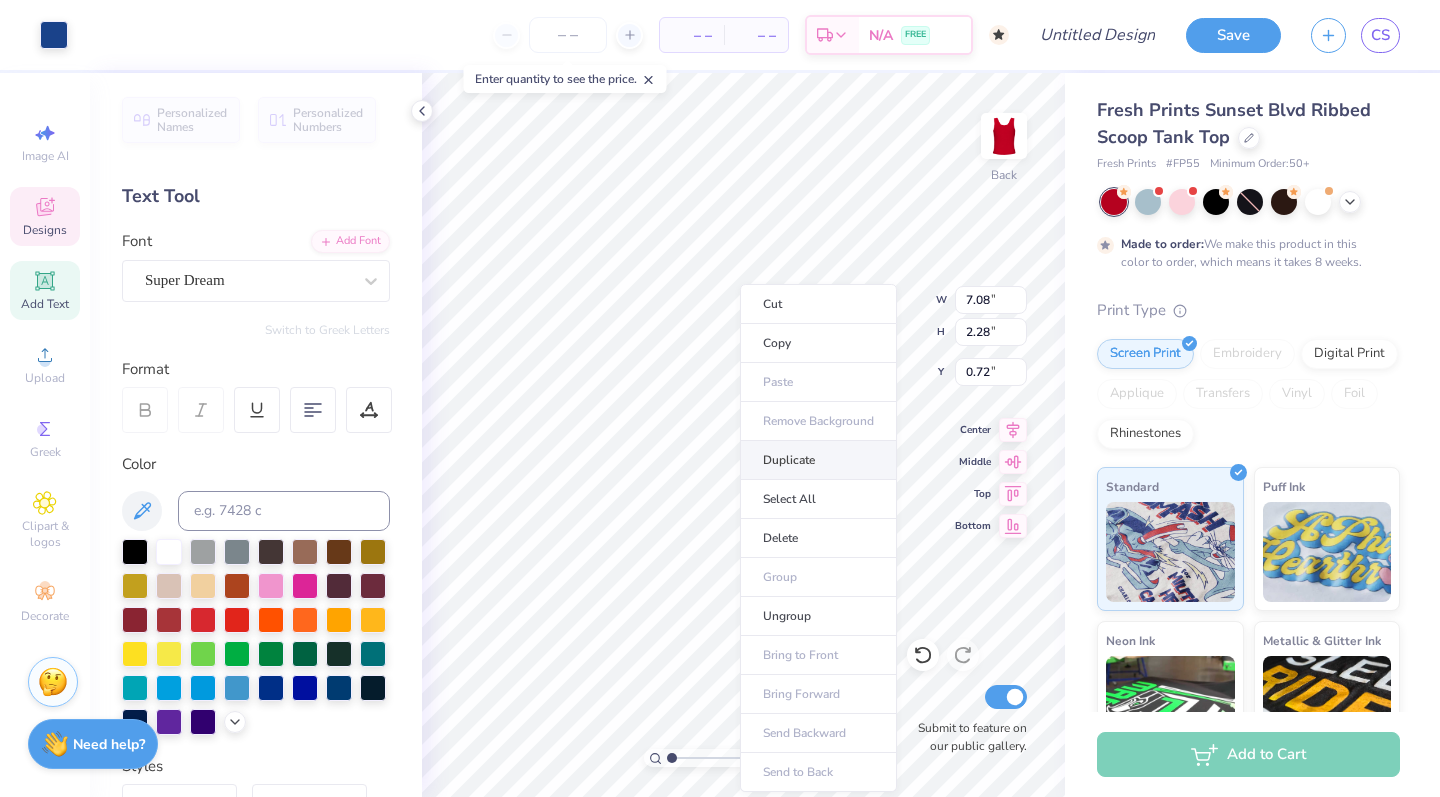 click on "Duplicate" at bounding box center (818, 460) 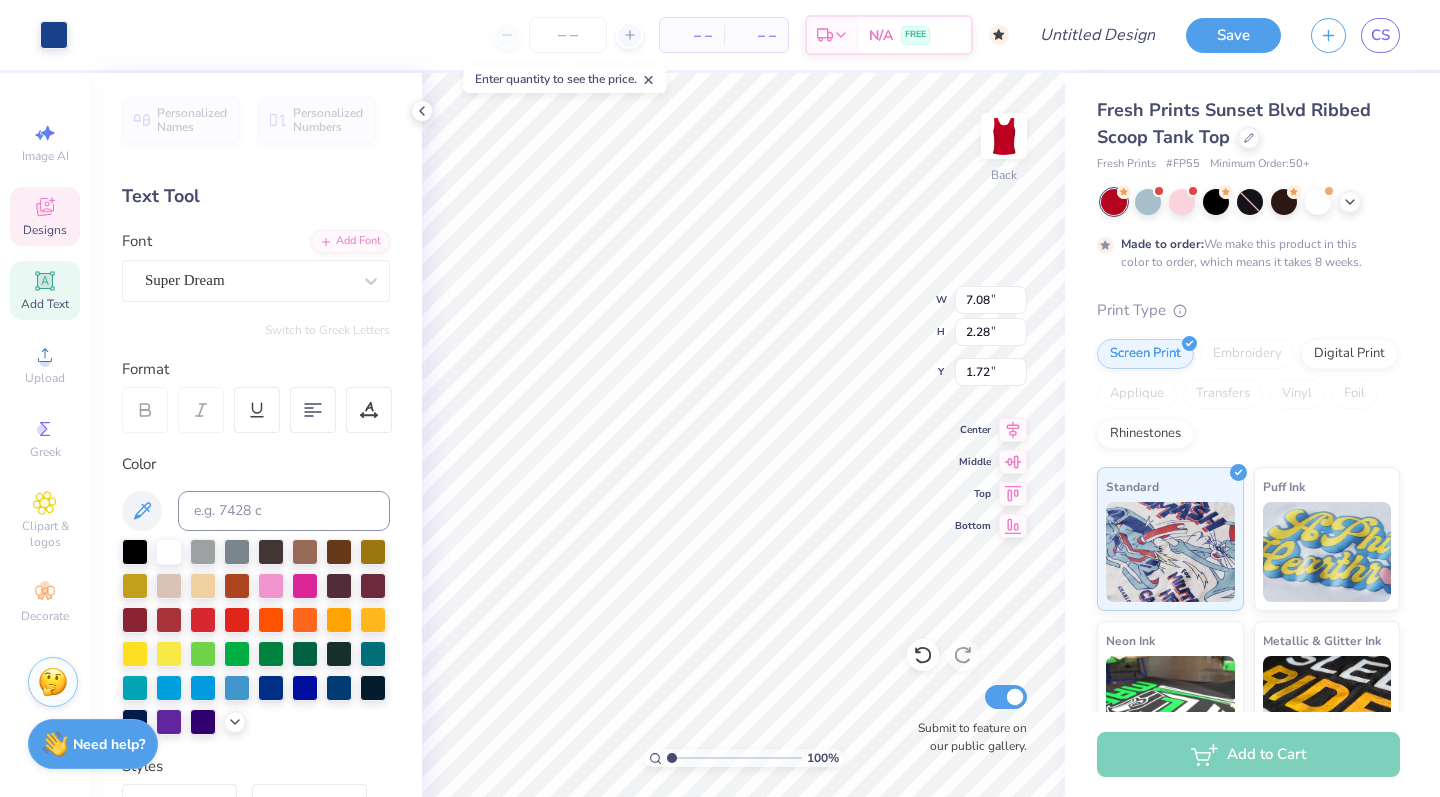 type on "3.56" 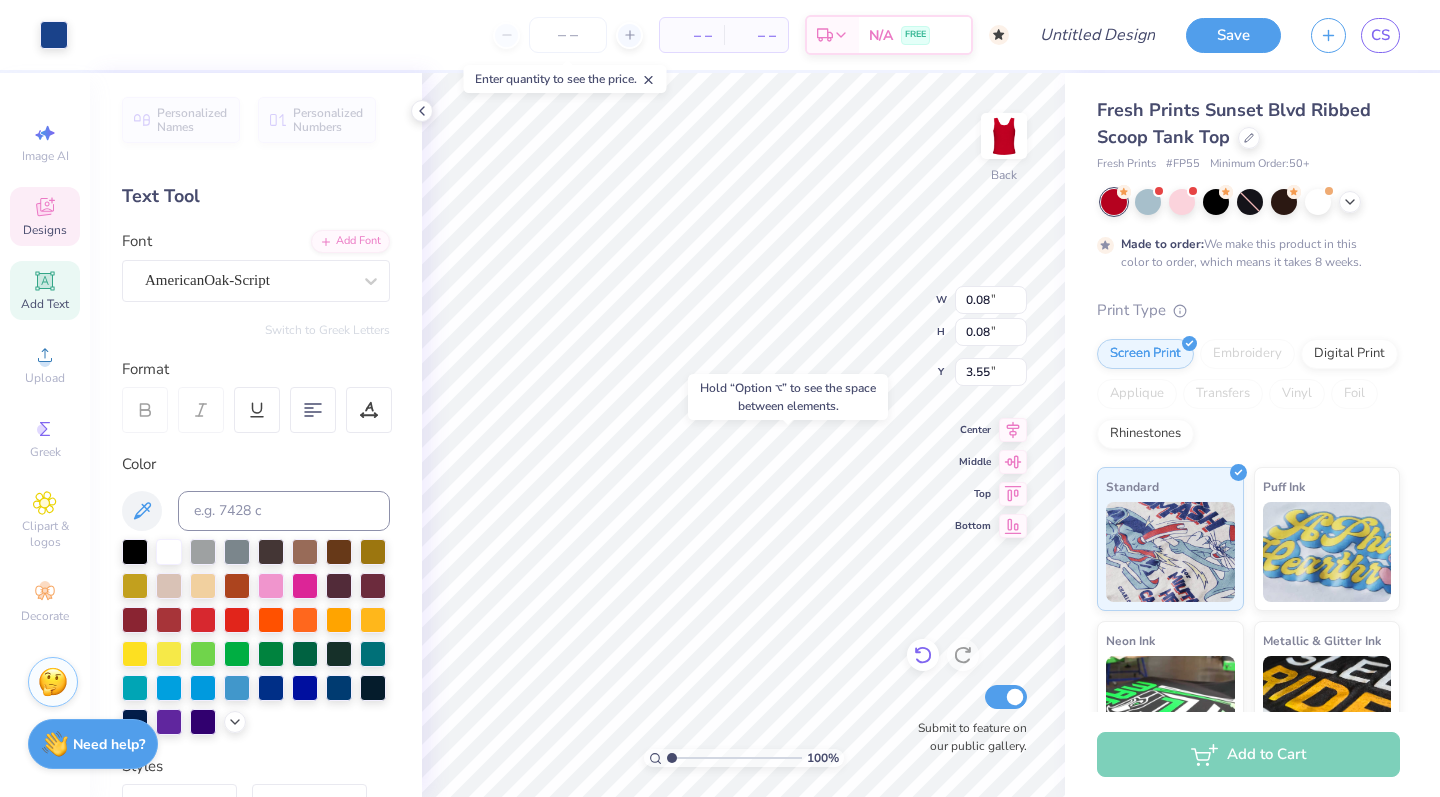 click 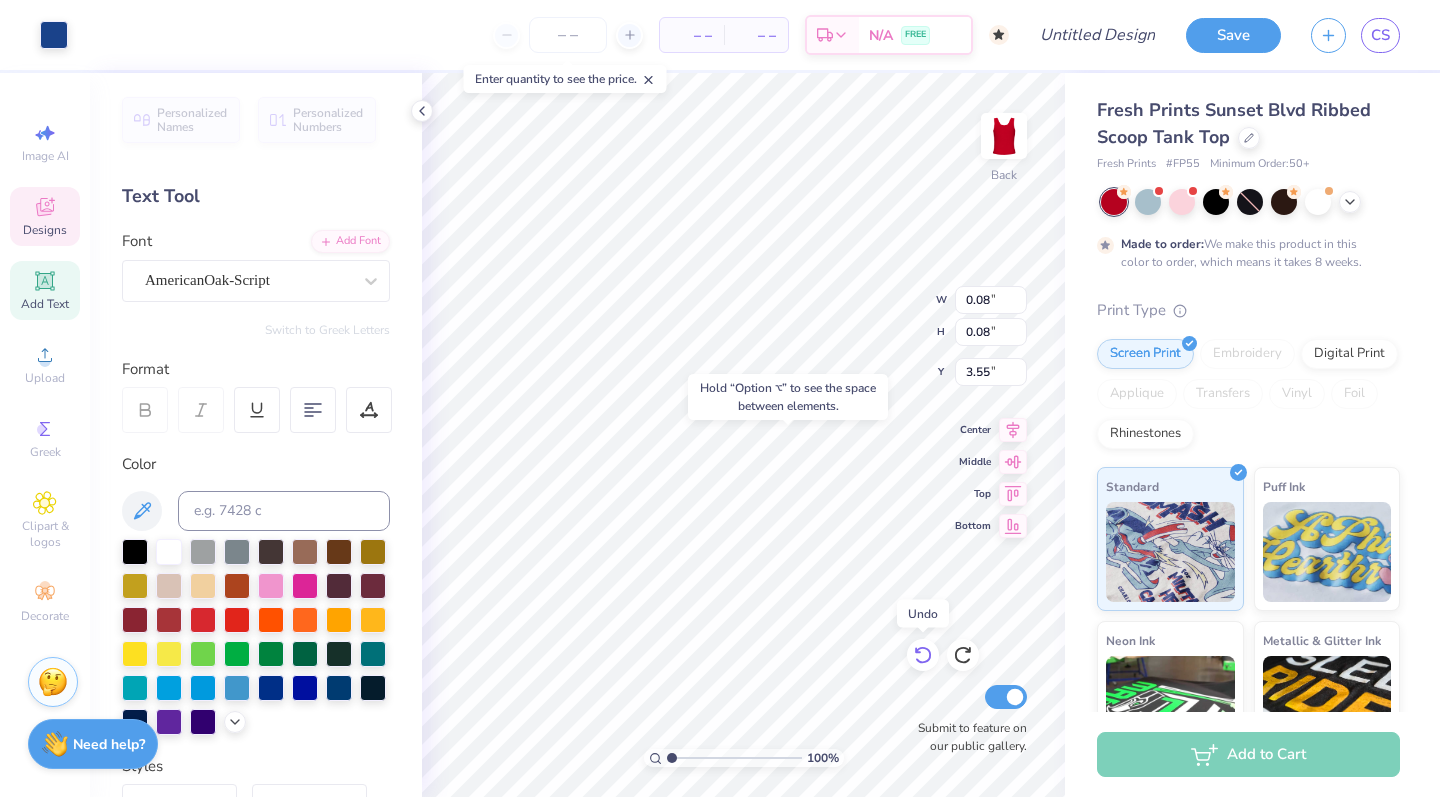 type on "4.62" 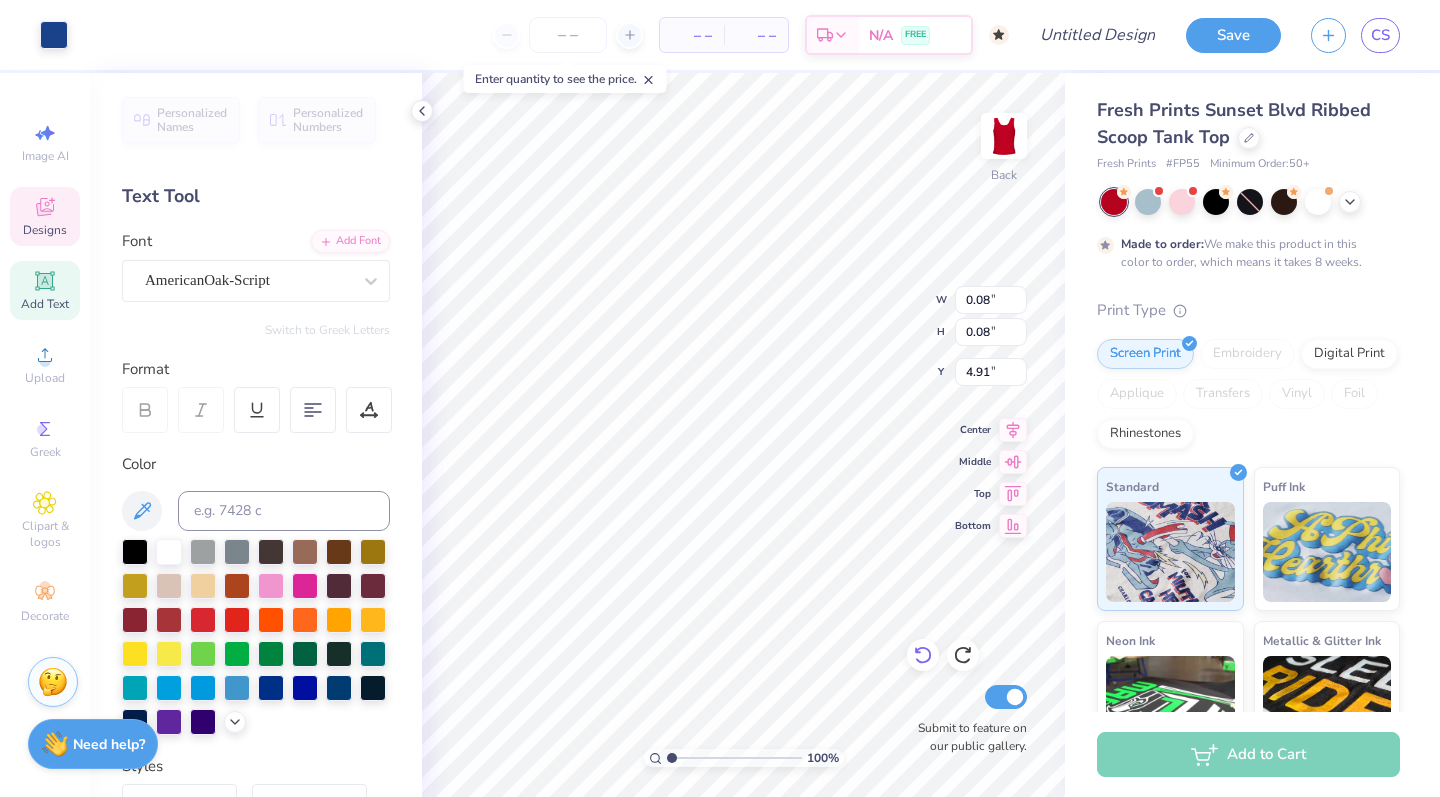 type on "5.10" 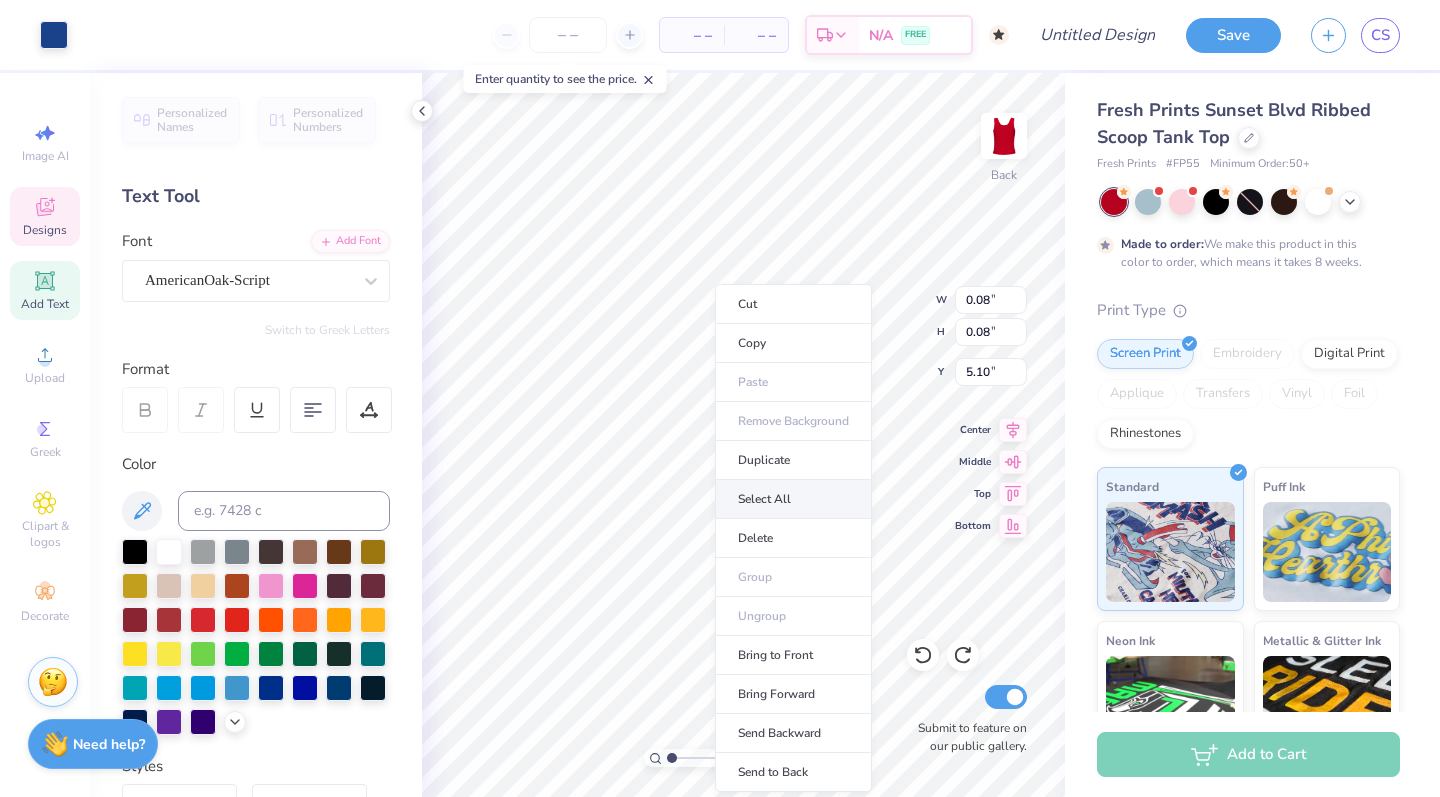 click on "Select All" at bounding box center [793, 499] 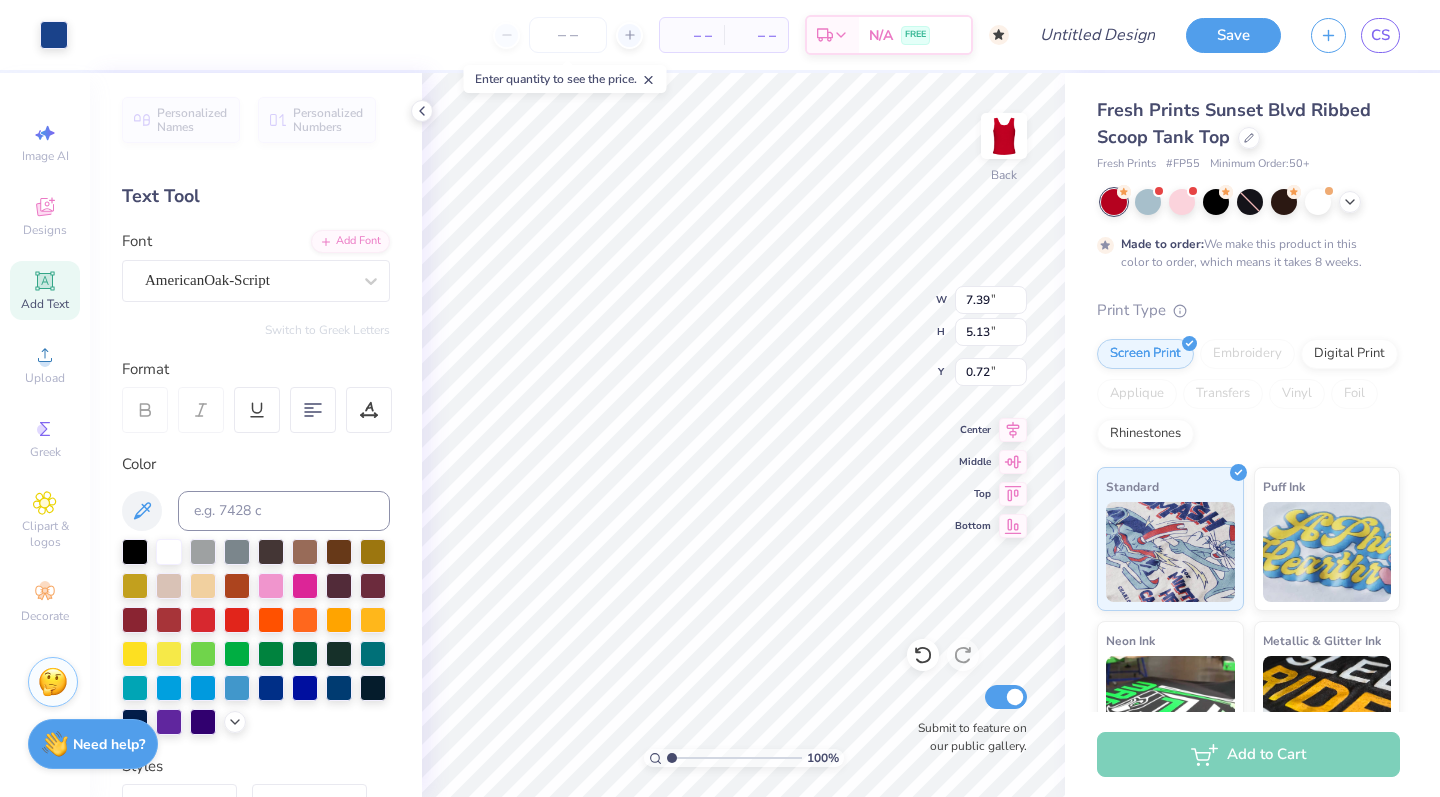 type on "0.49" 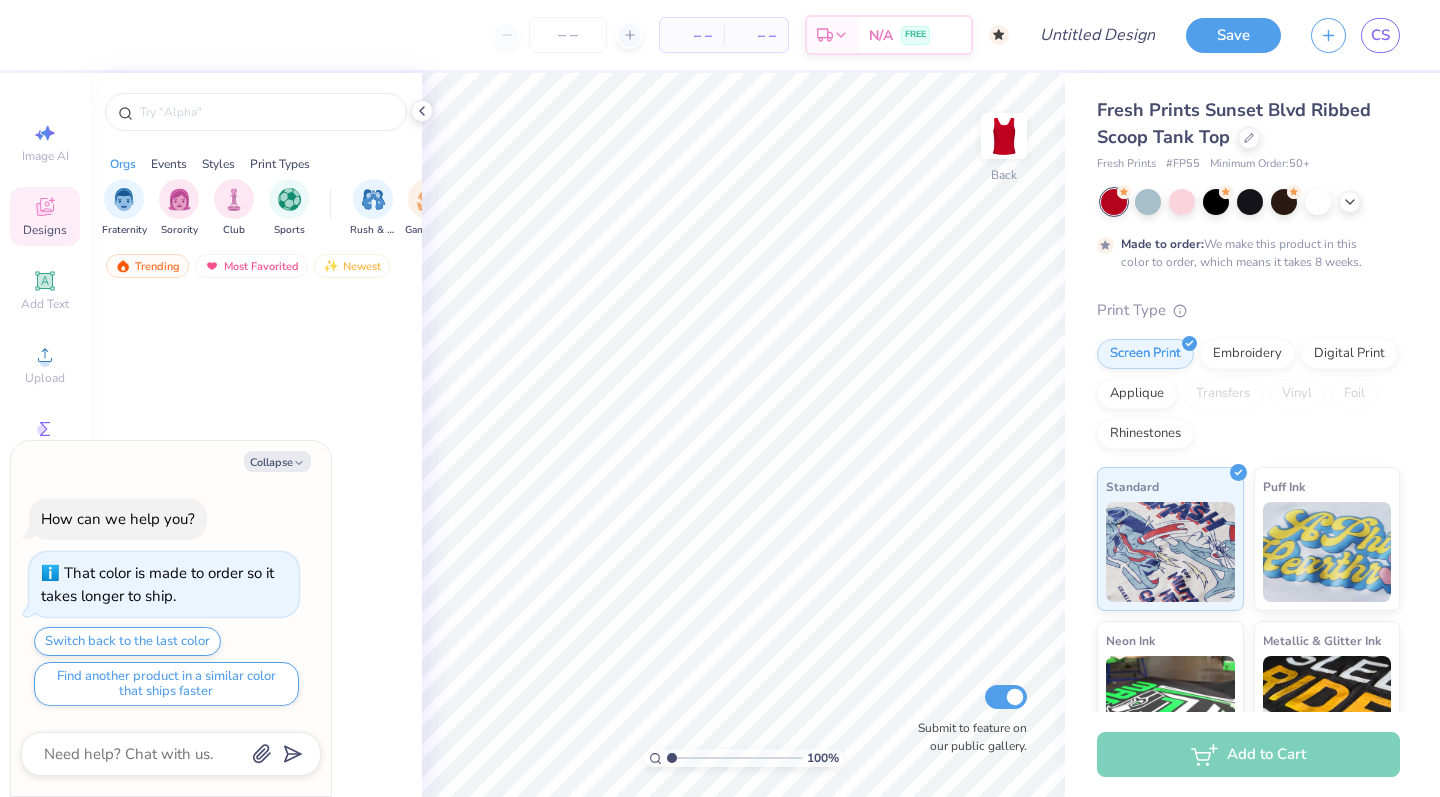 type on "x" 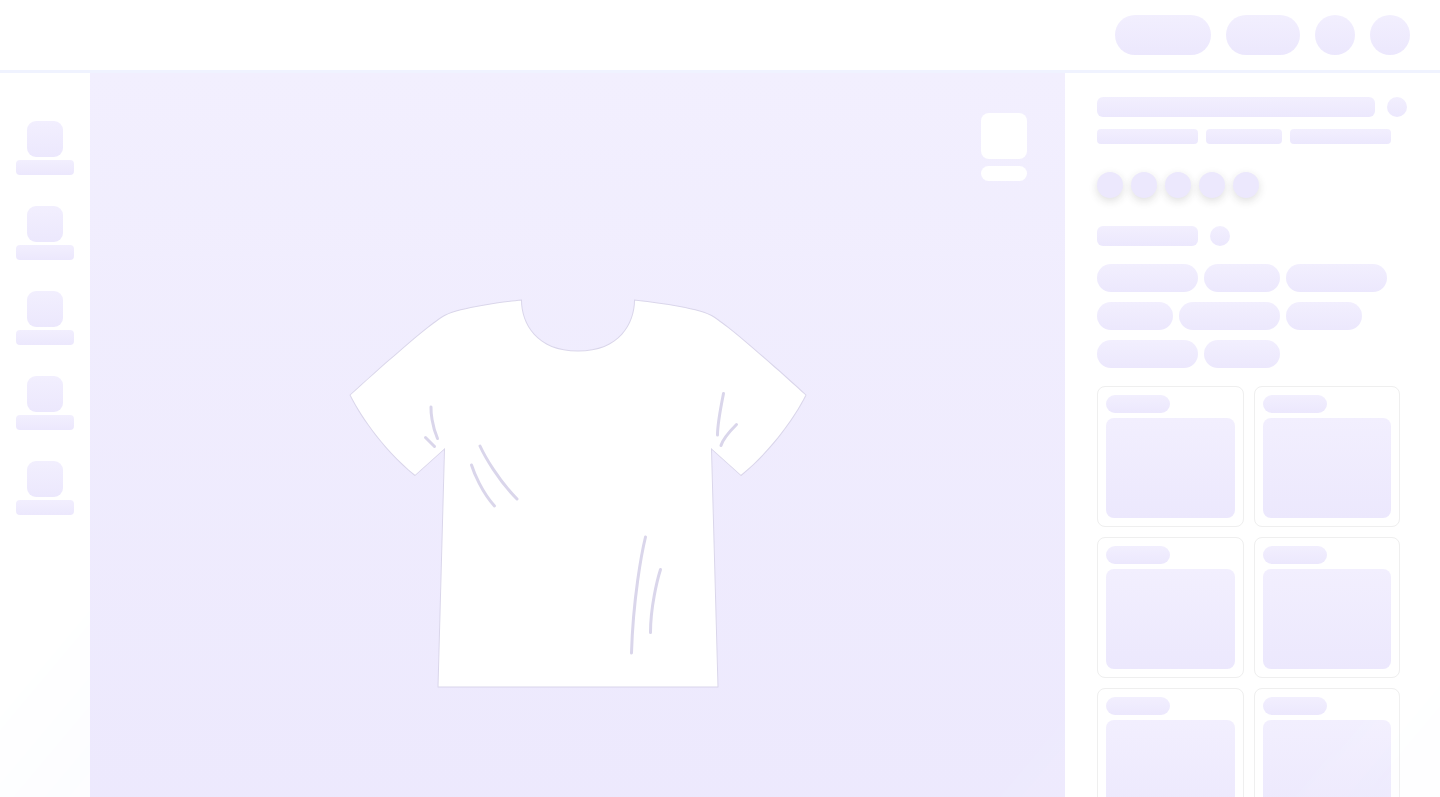 scroll, scrollTop: 0, scrollLeft: 0, axis: both 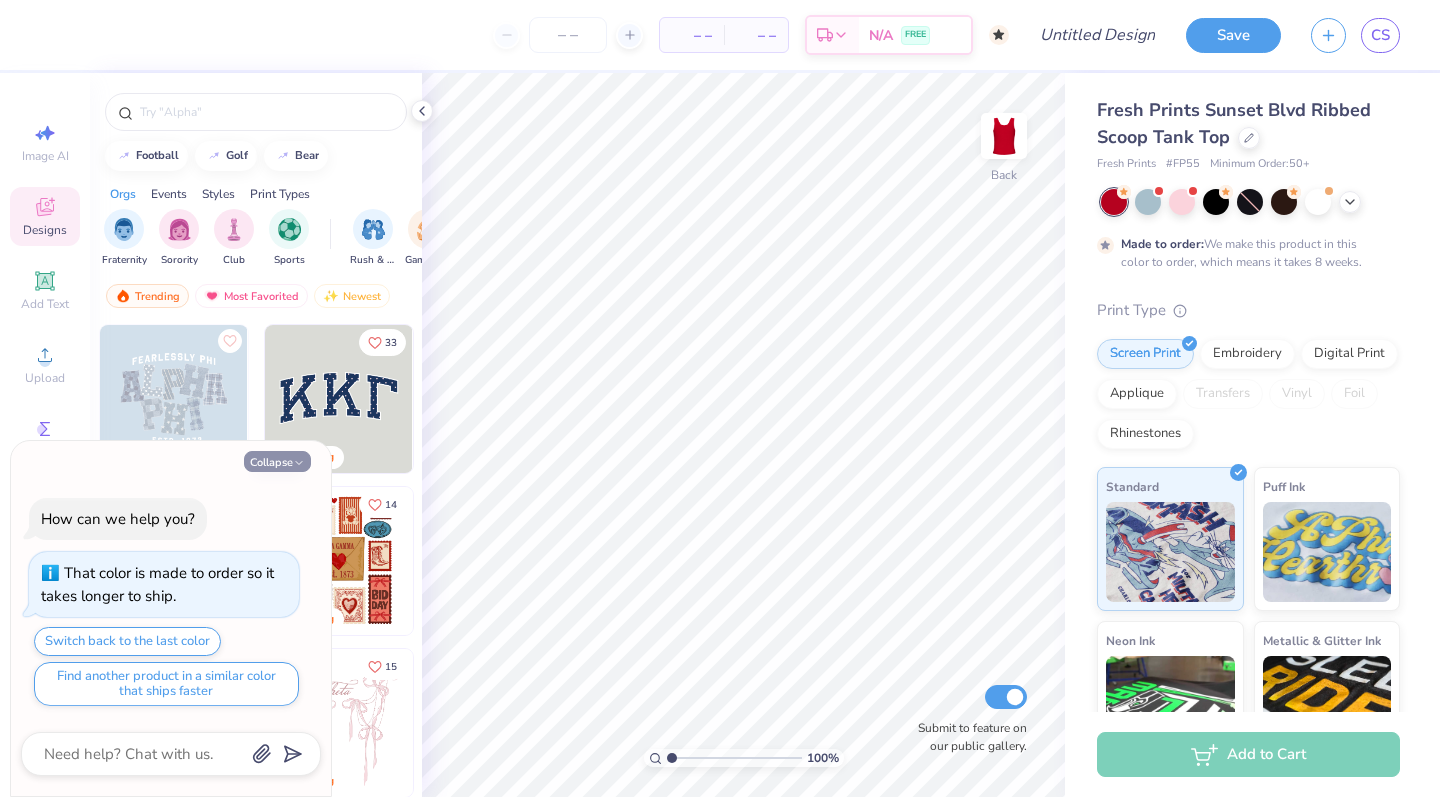 click 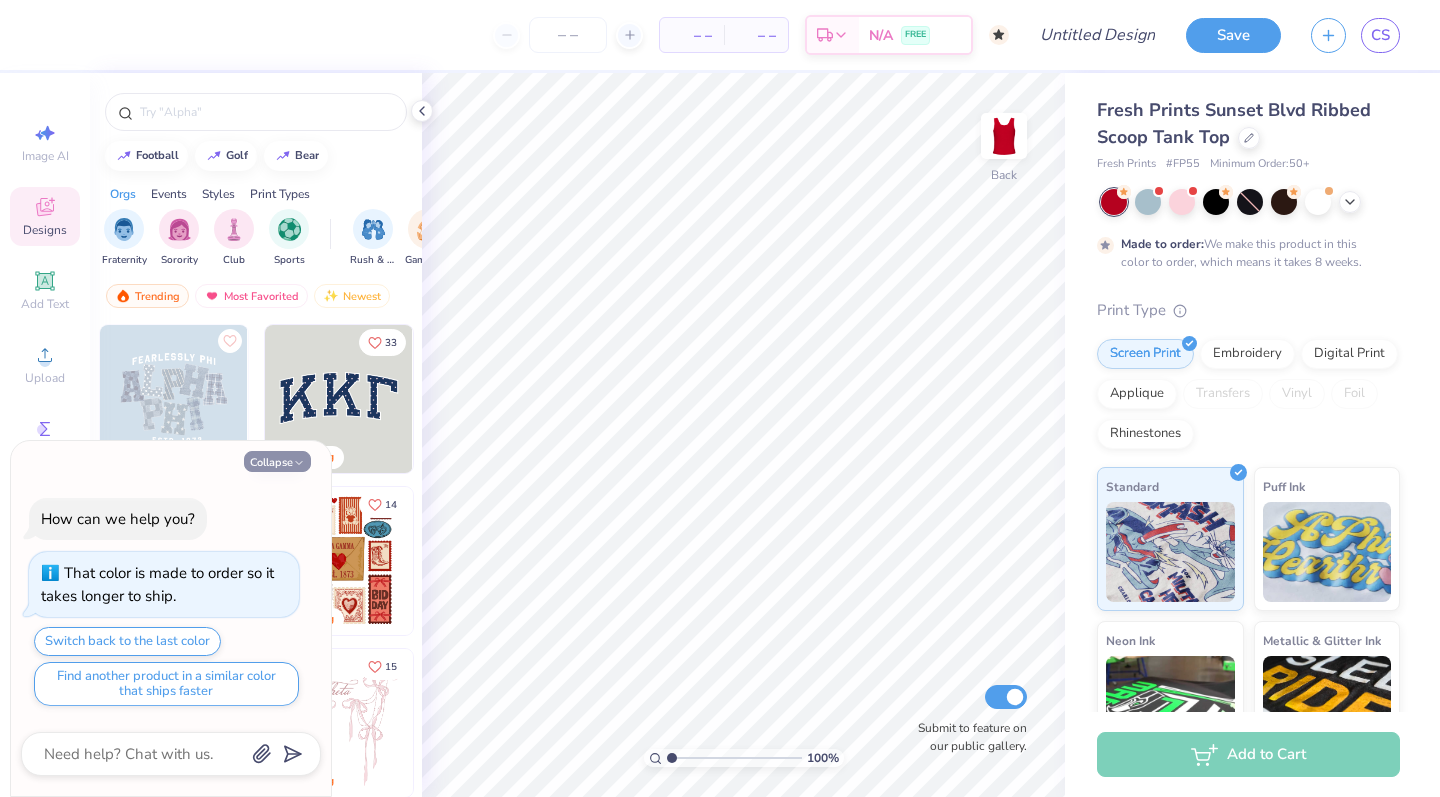 type on "x" 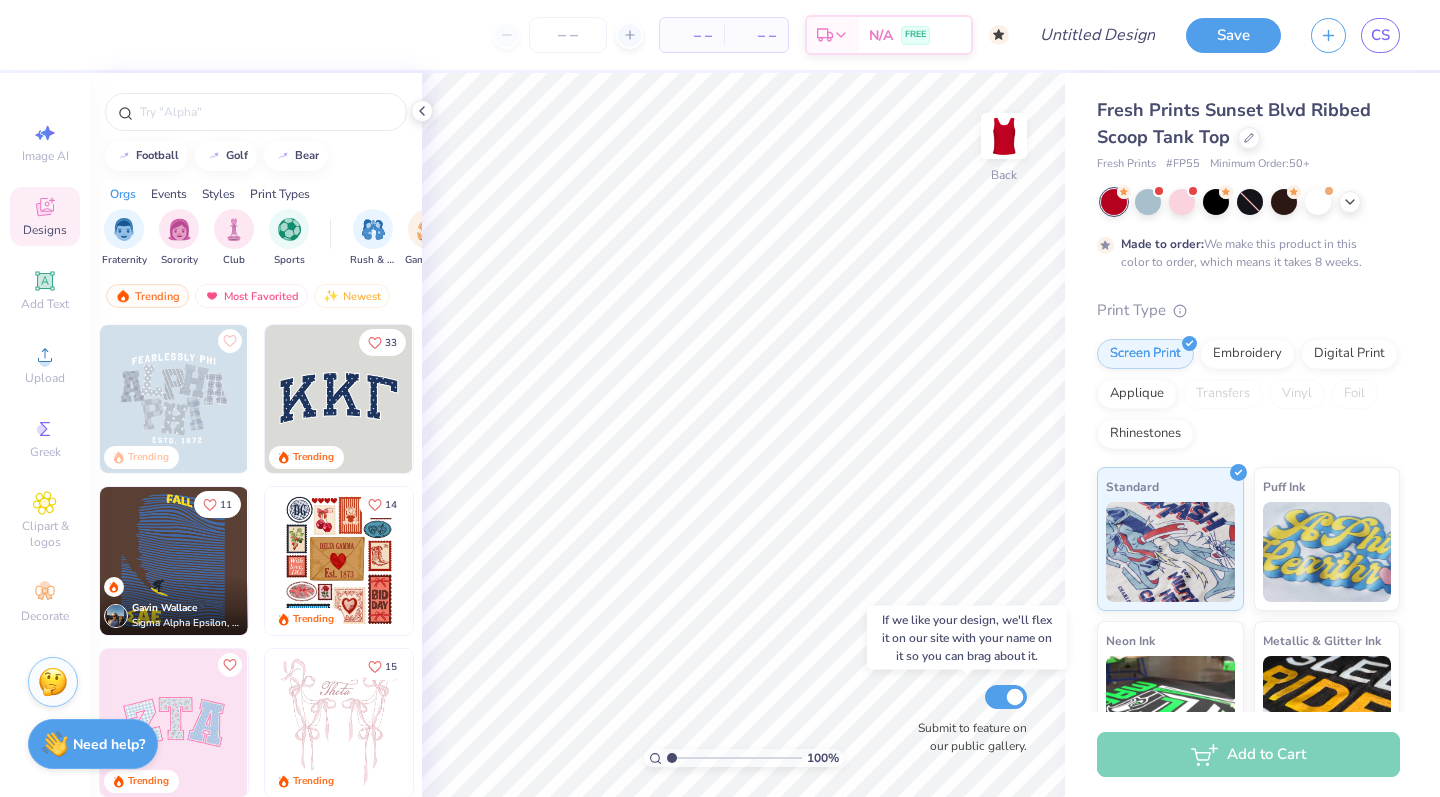 click on "Submit to feature on our public gallery." at bounding box center (1006, 697) 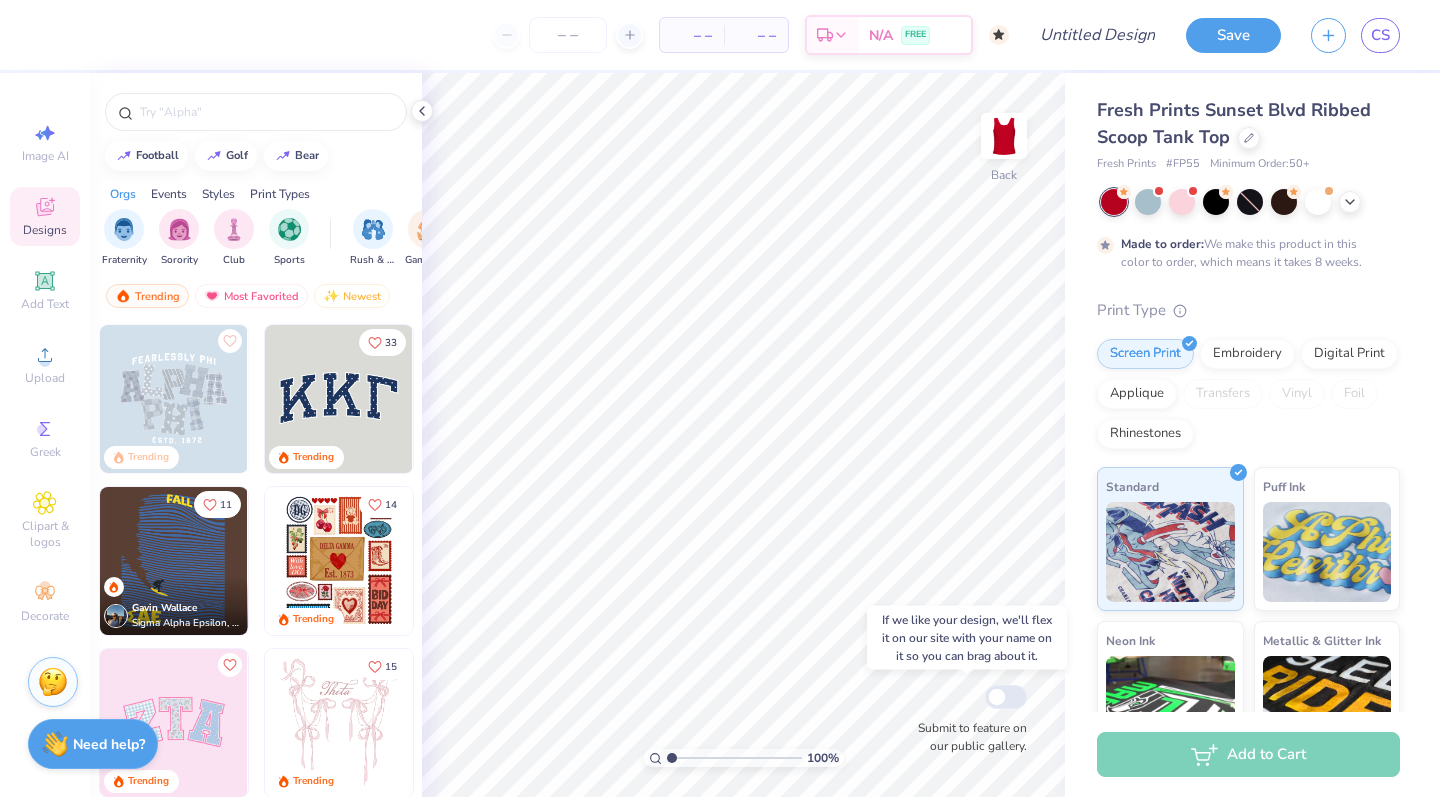 checkbox on "false" 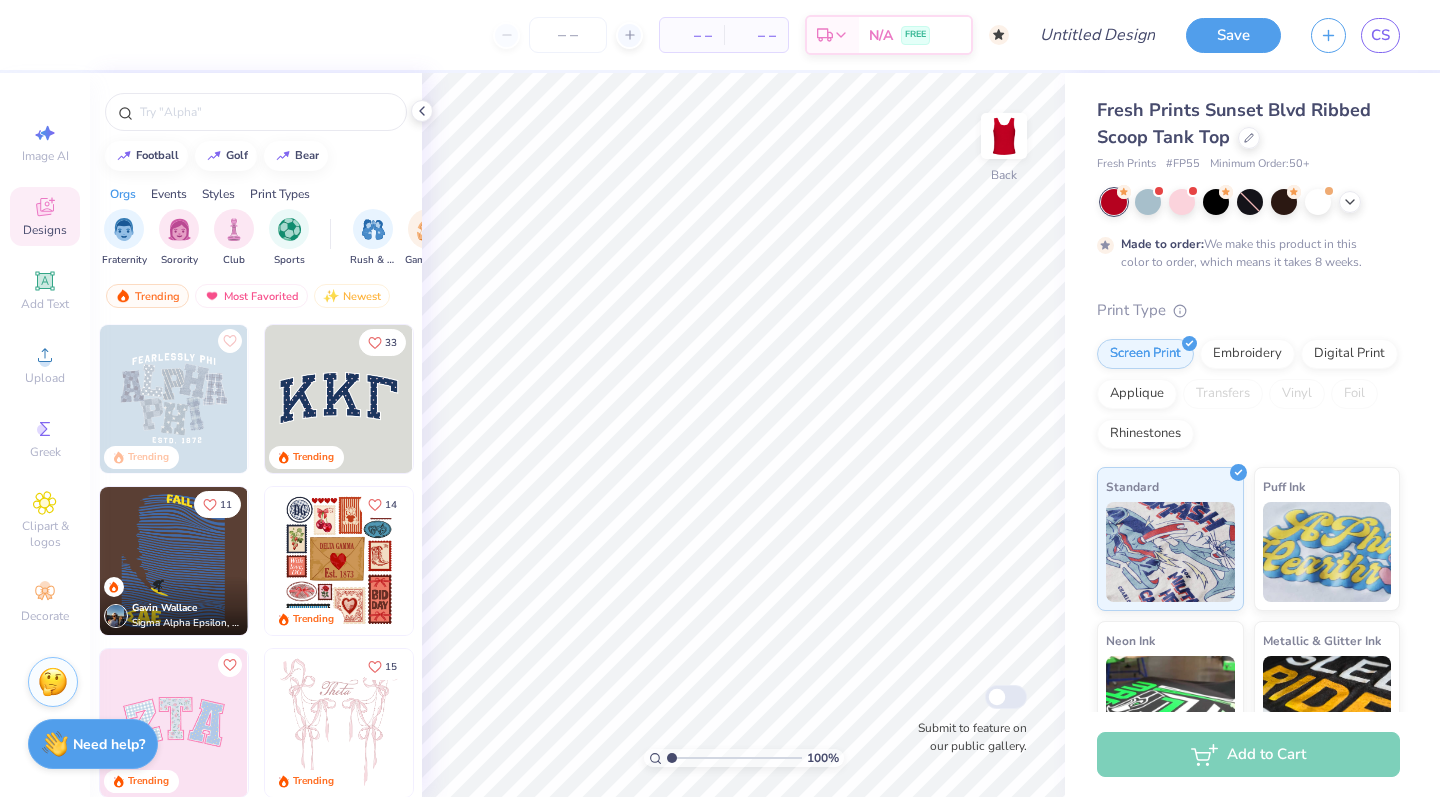 type on "1.11" 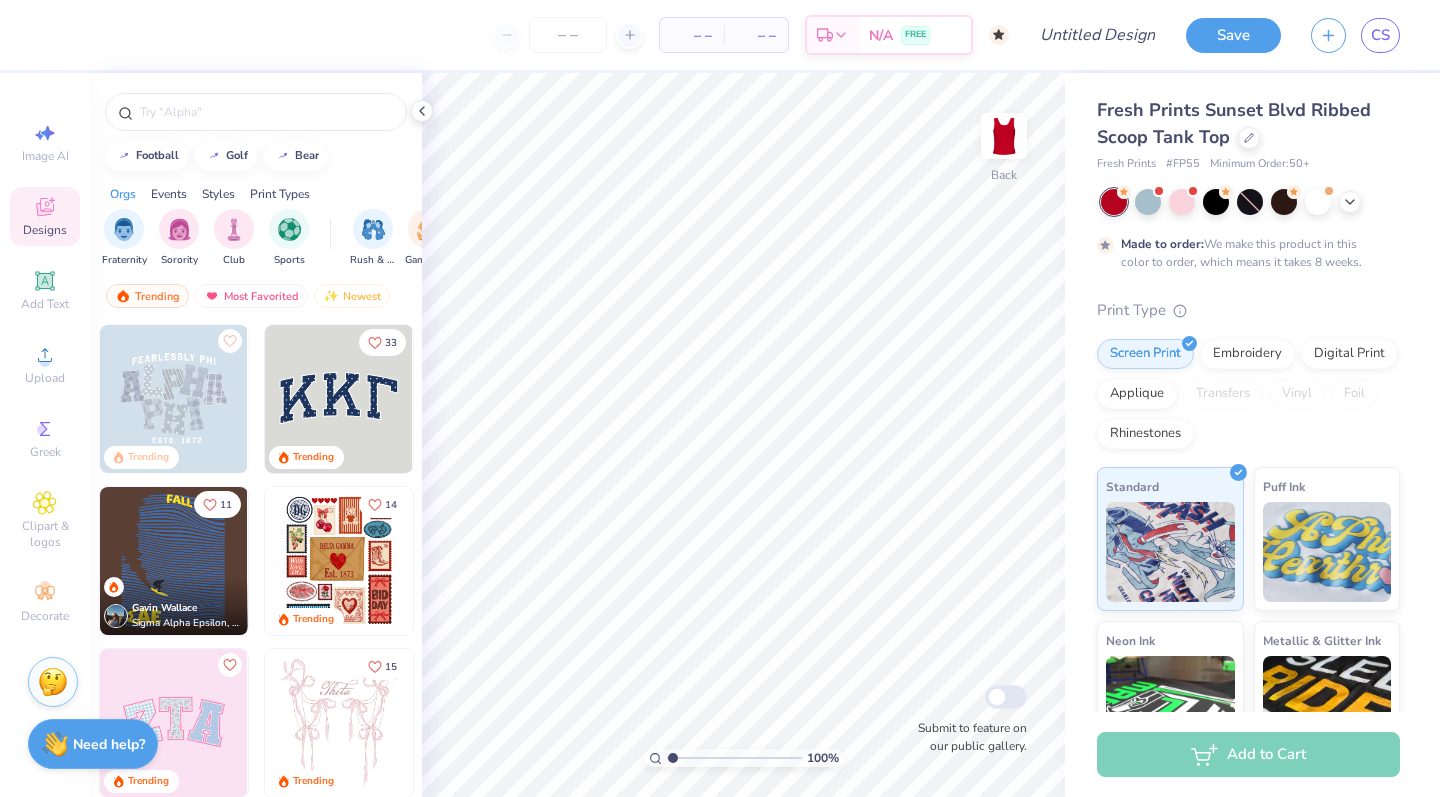 type on "x" 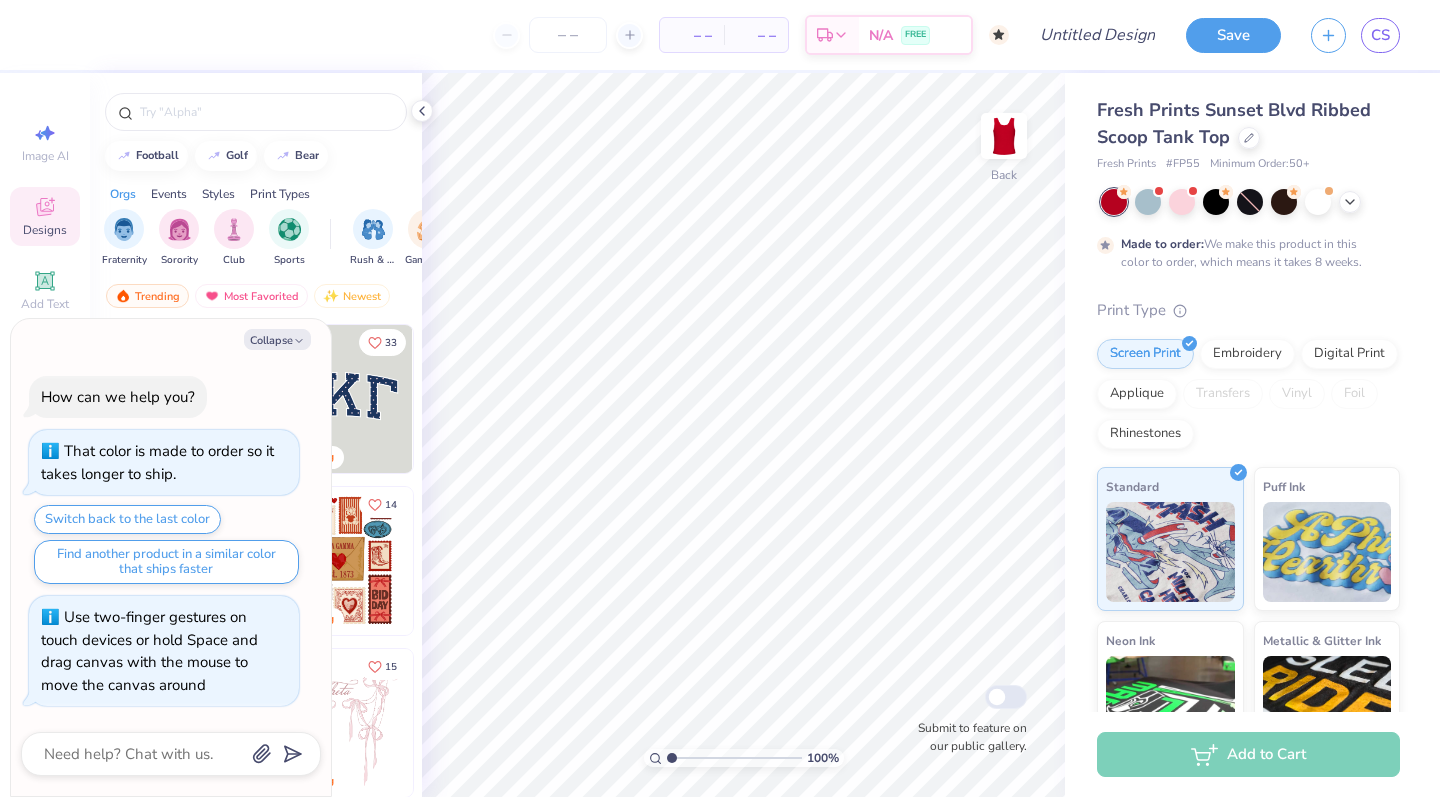 type on "1" 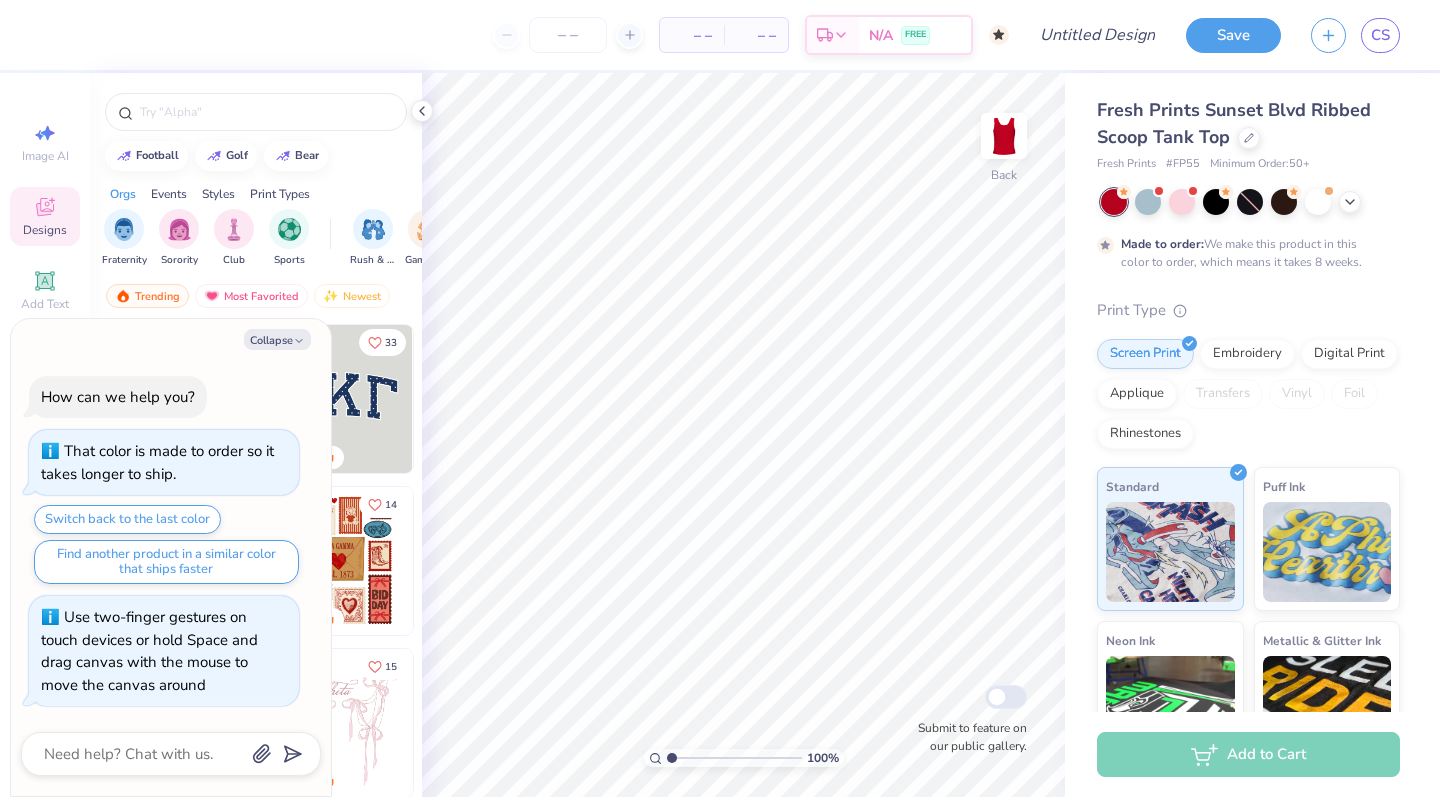 click on "100  %" at bounding box center (744, 758) 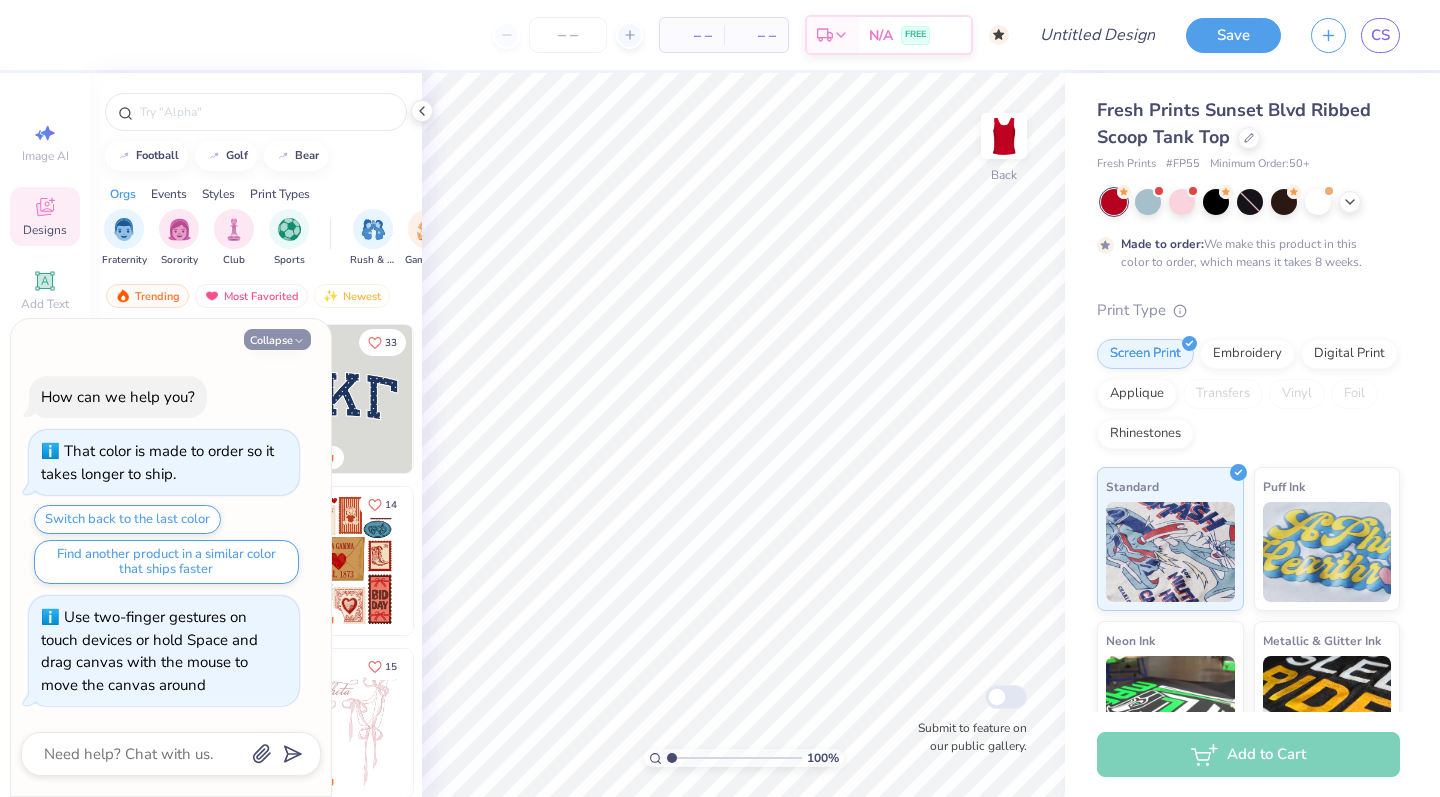 click on "Collapse" at bounding box center (277, 339) 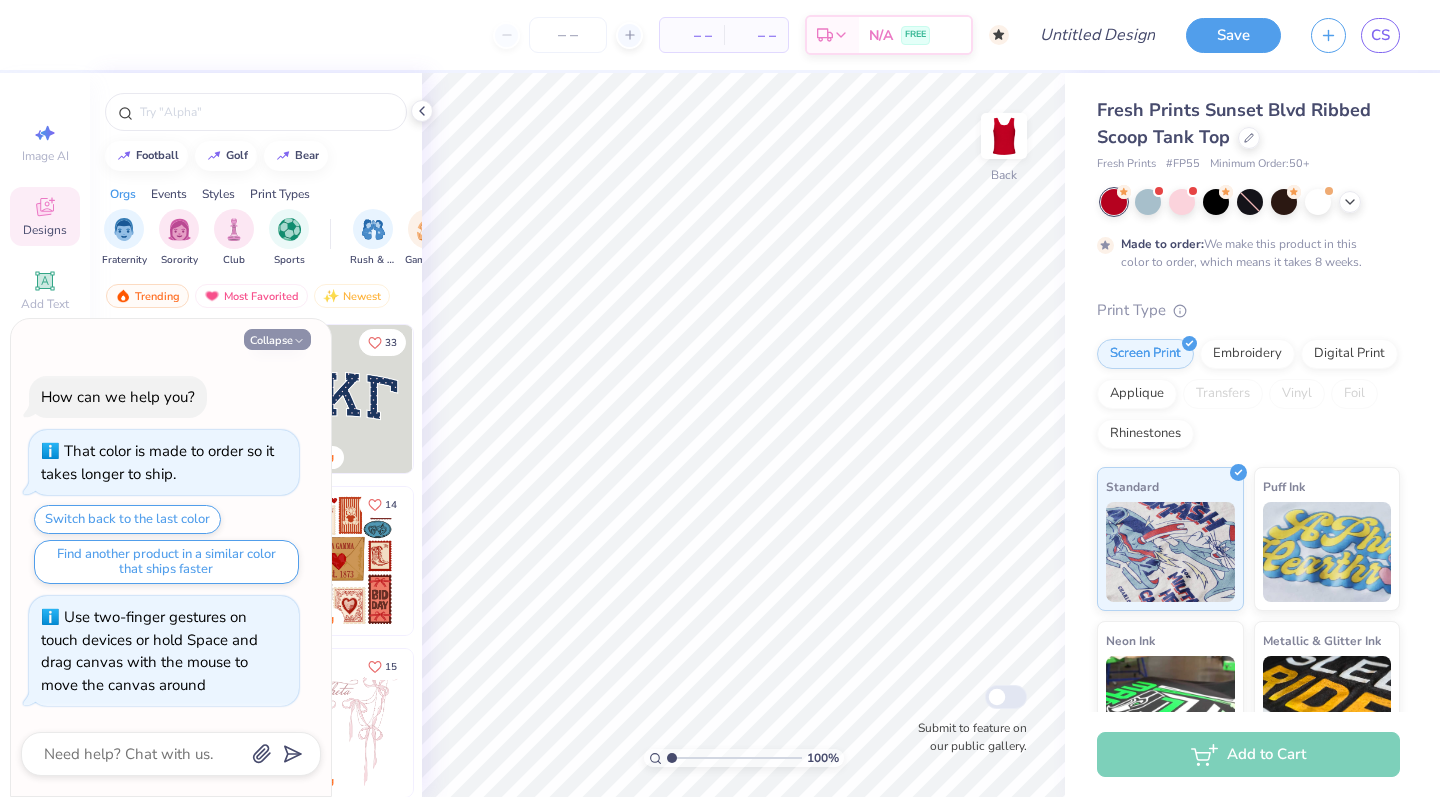 type on "x" 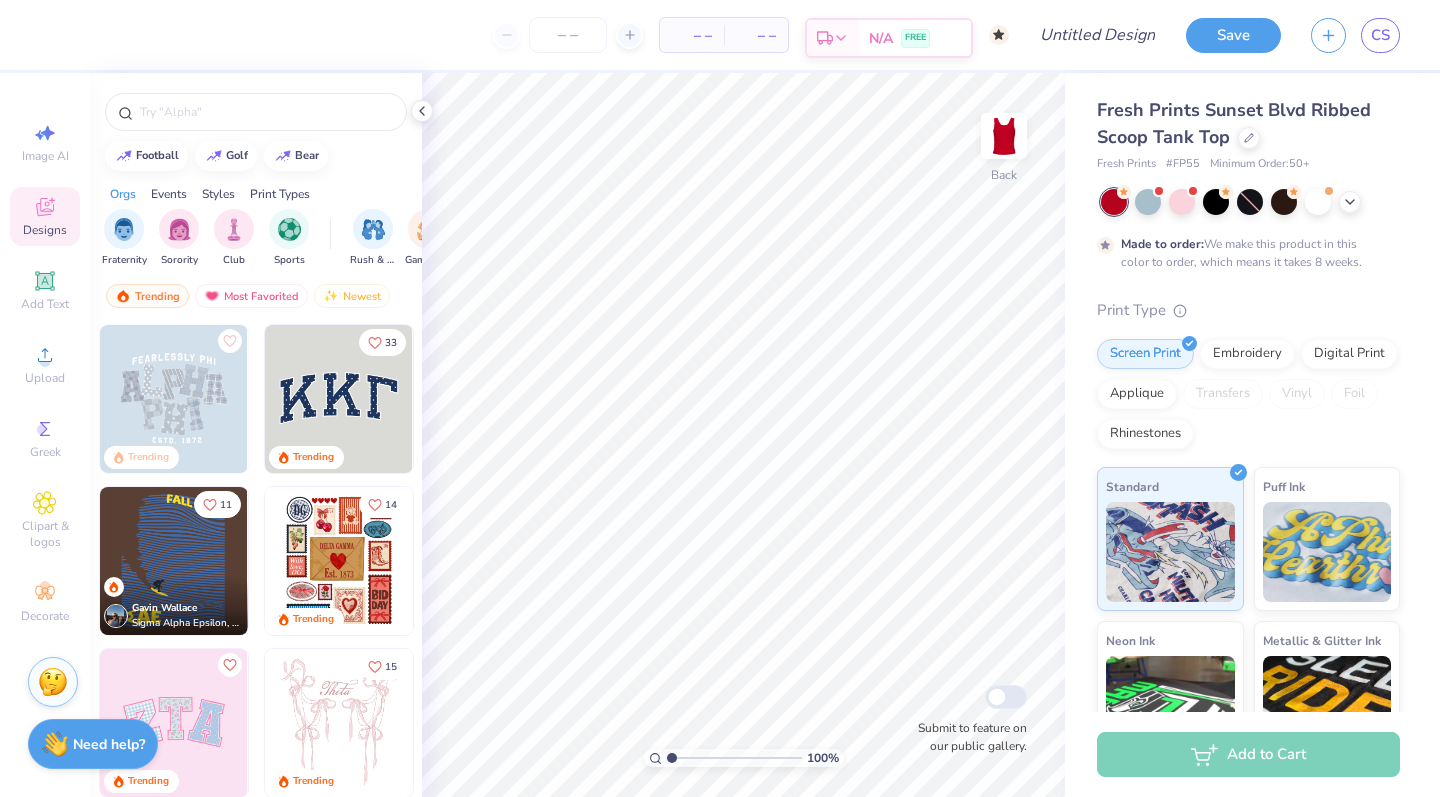 click on "N/A FREE" at bounding box center [915, 38] 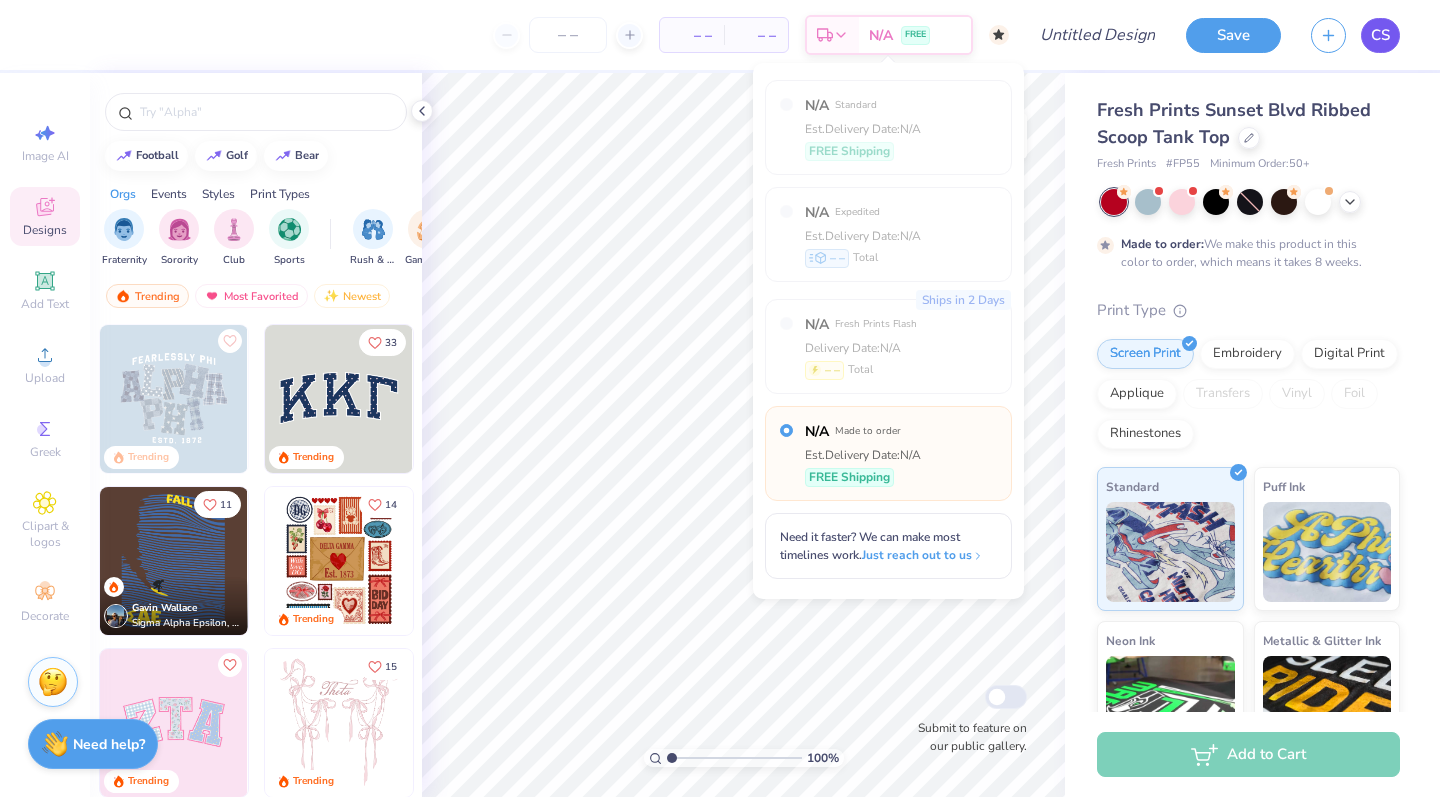 click on "CS" at bounding box center [1380, 35] 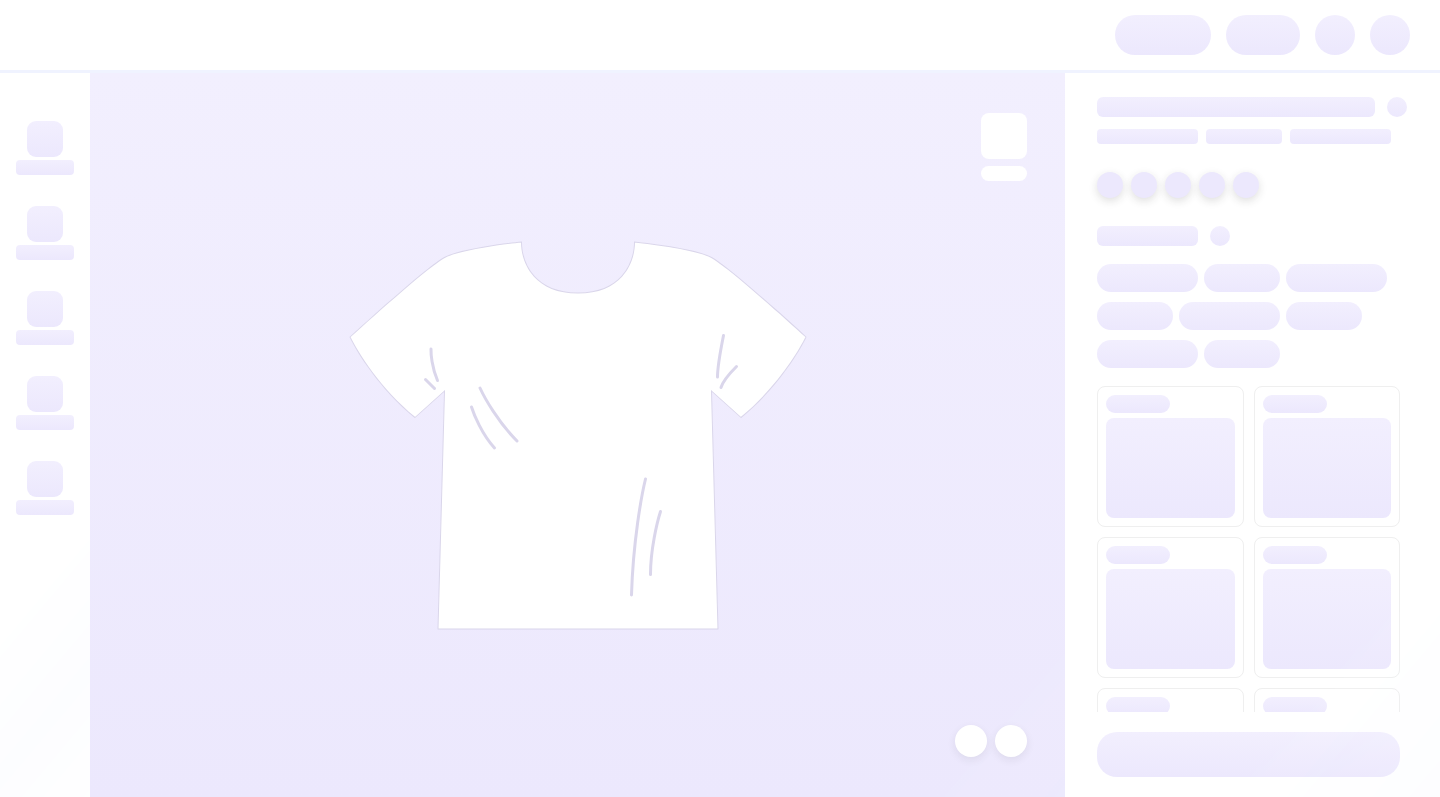 scroll, scrollTop: 0, scrollLeft: 0, axis: both 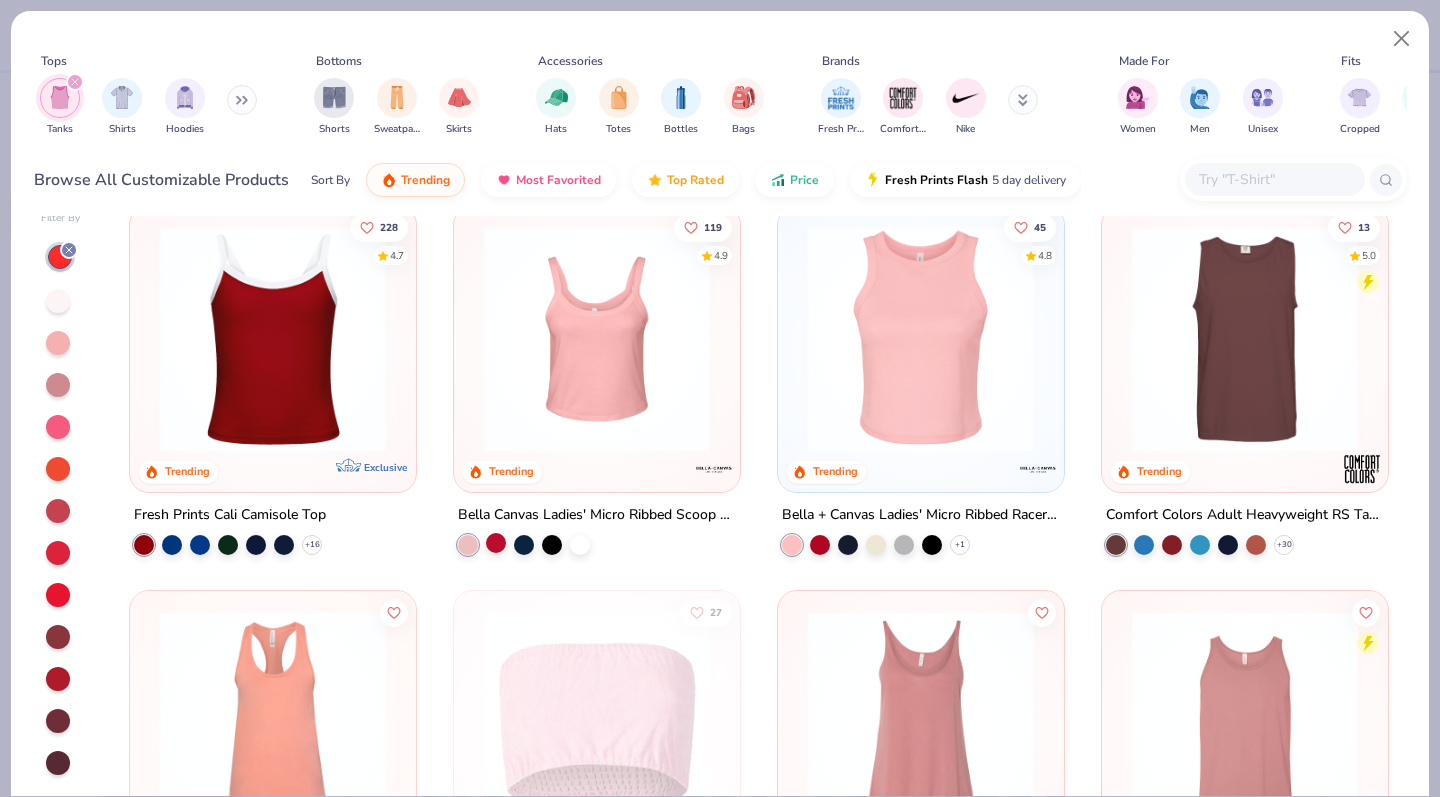 click at bounding box center [496, 543] 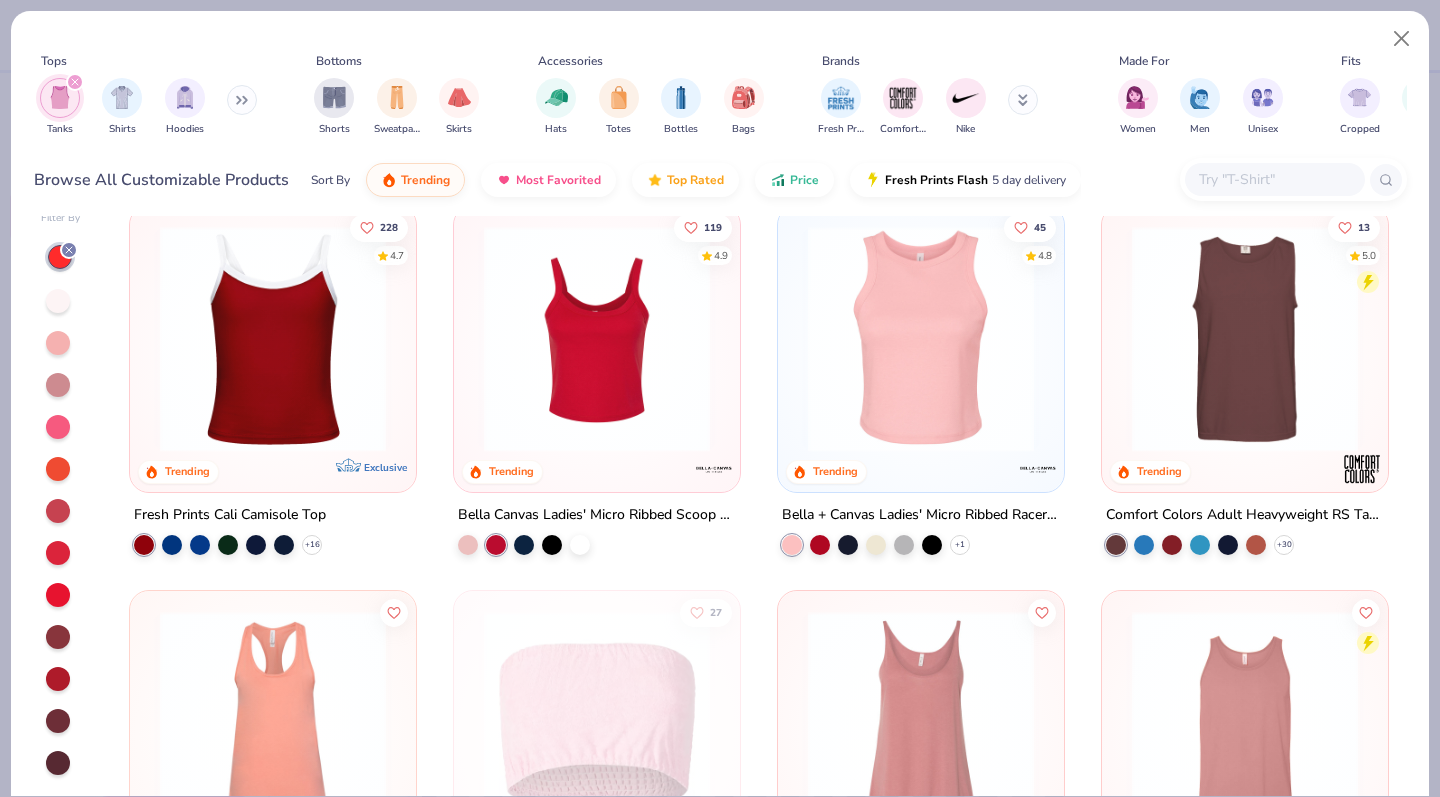click at bounding box center [597, 339] 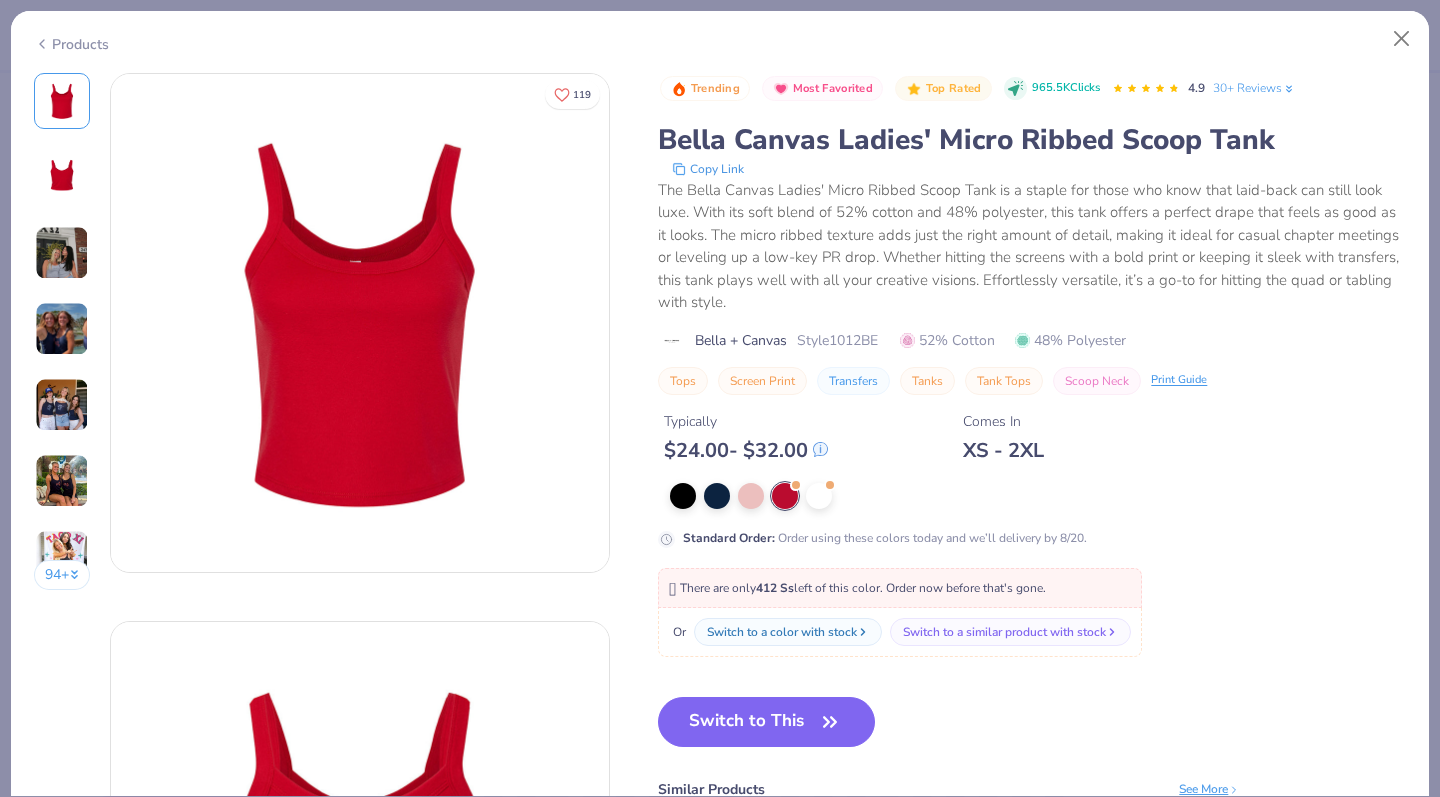 click at bounding box center [62, 405] 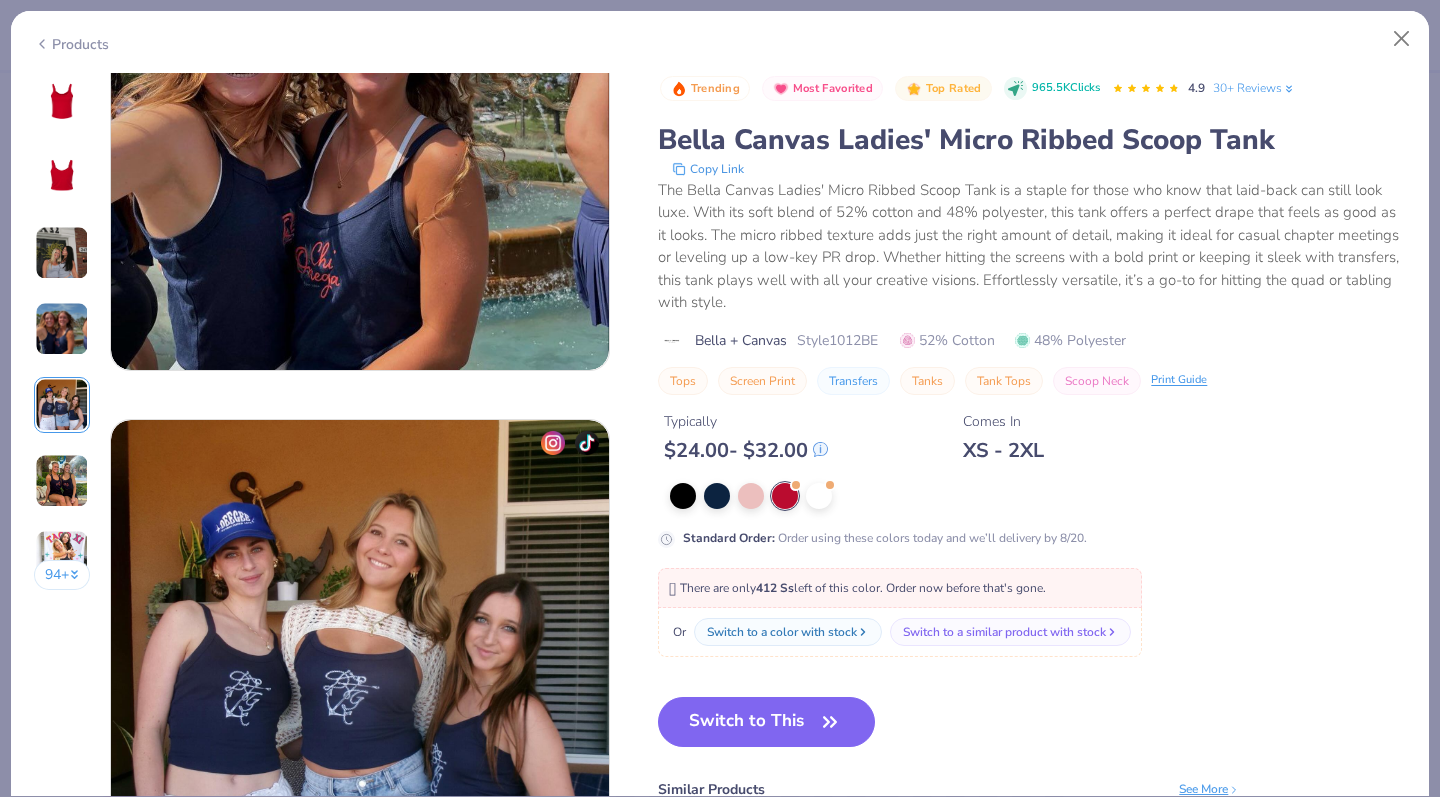 scroll, scrollTop: 2192, scrollLeft: 0, axis: vertical 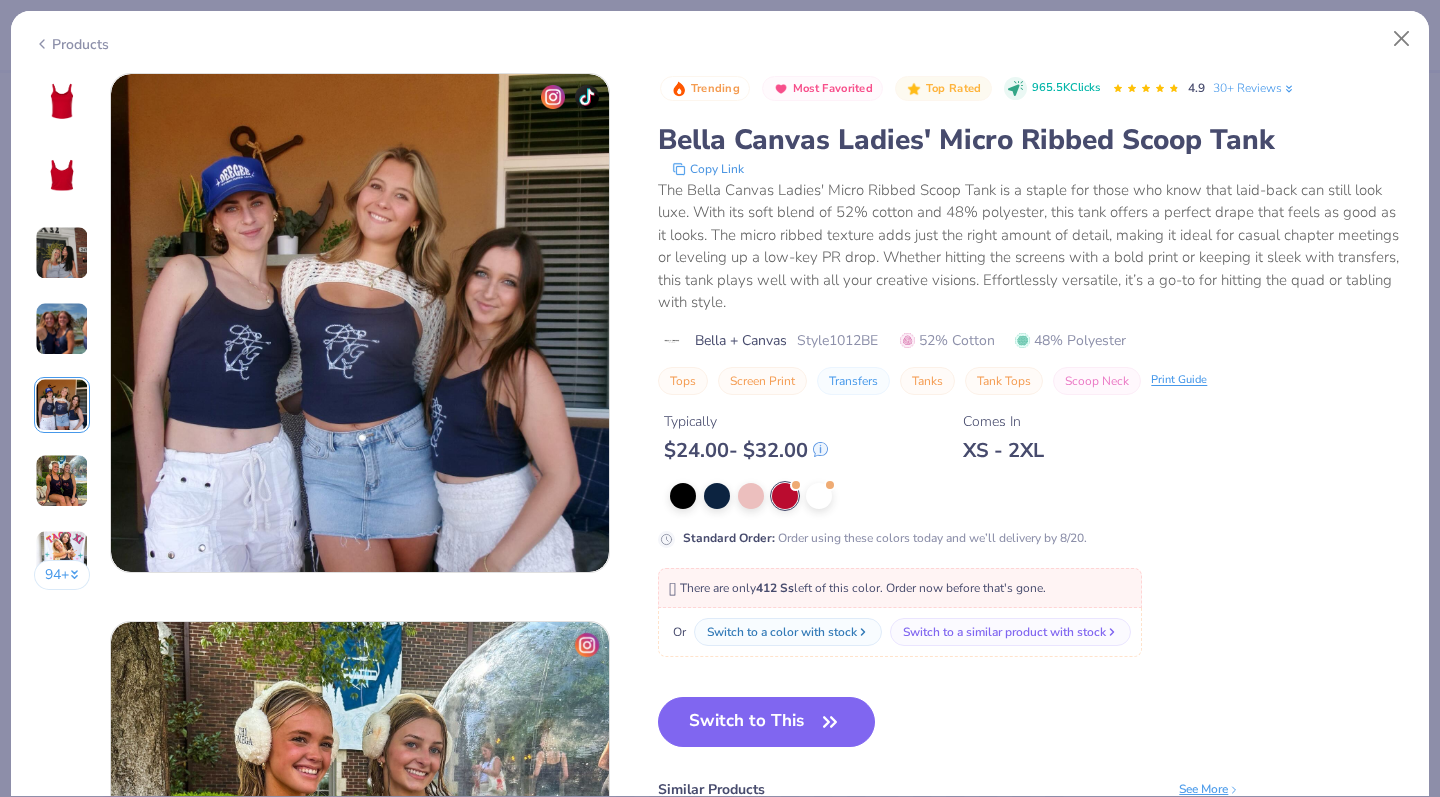 click at bounding box center (62, 253) 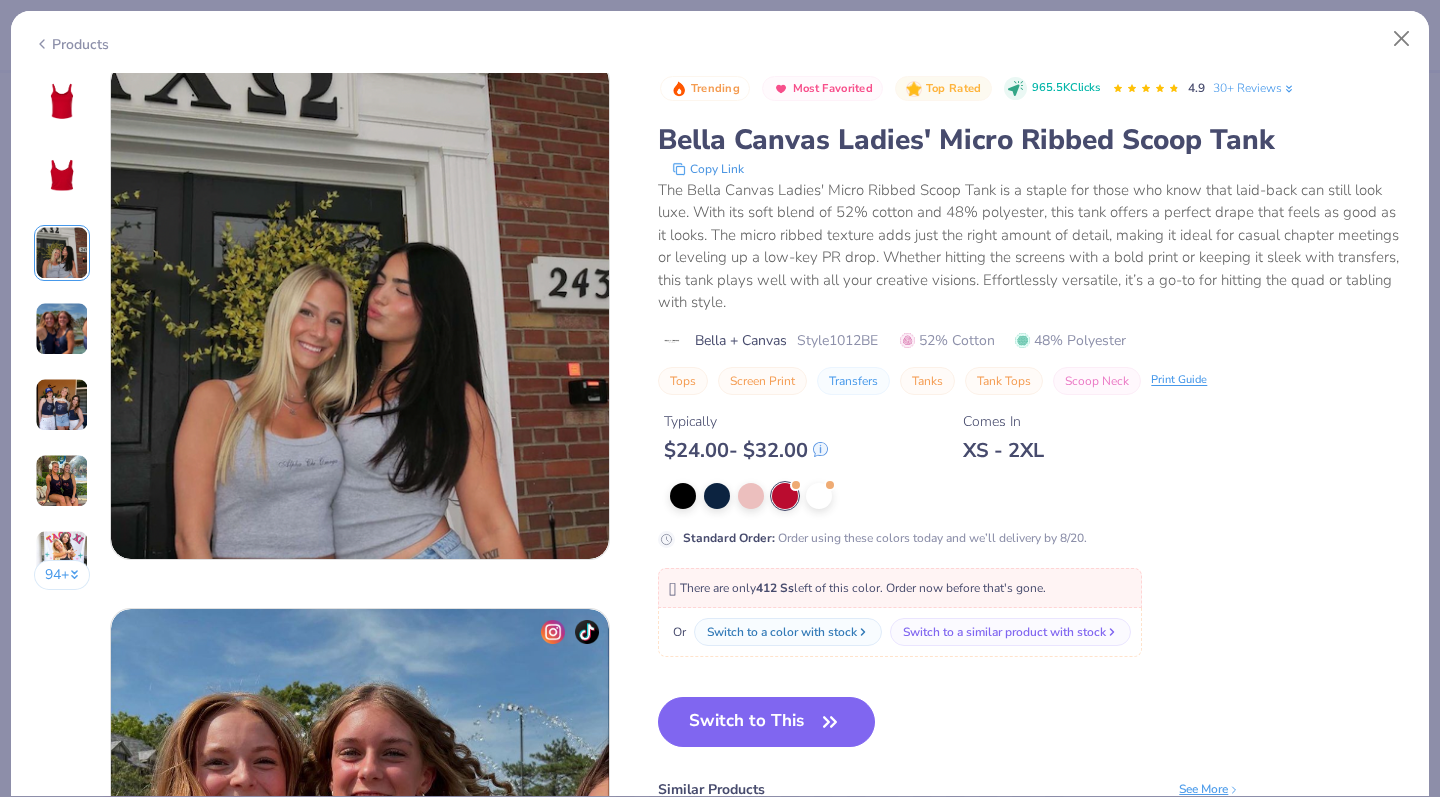 scroll, scrollTop: 1096, scrollLeft: 0, axis: vertical 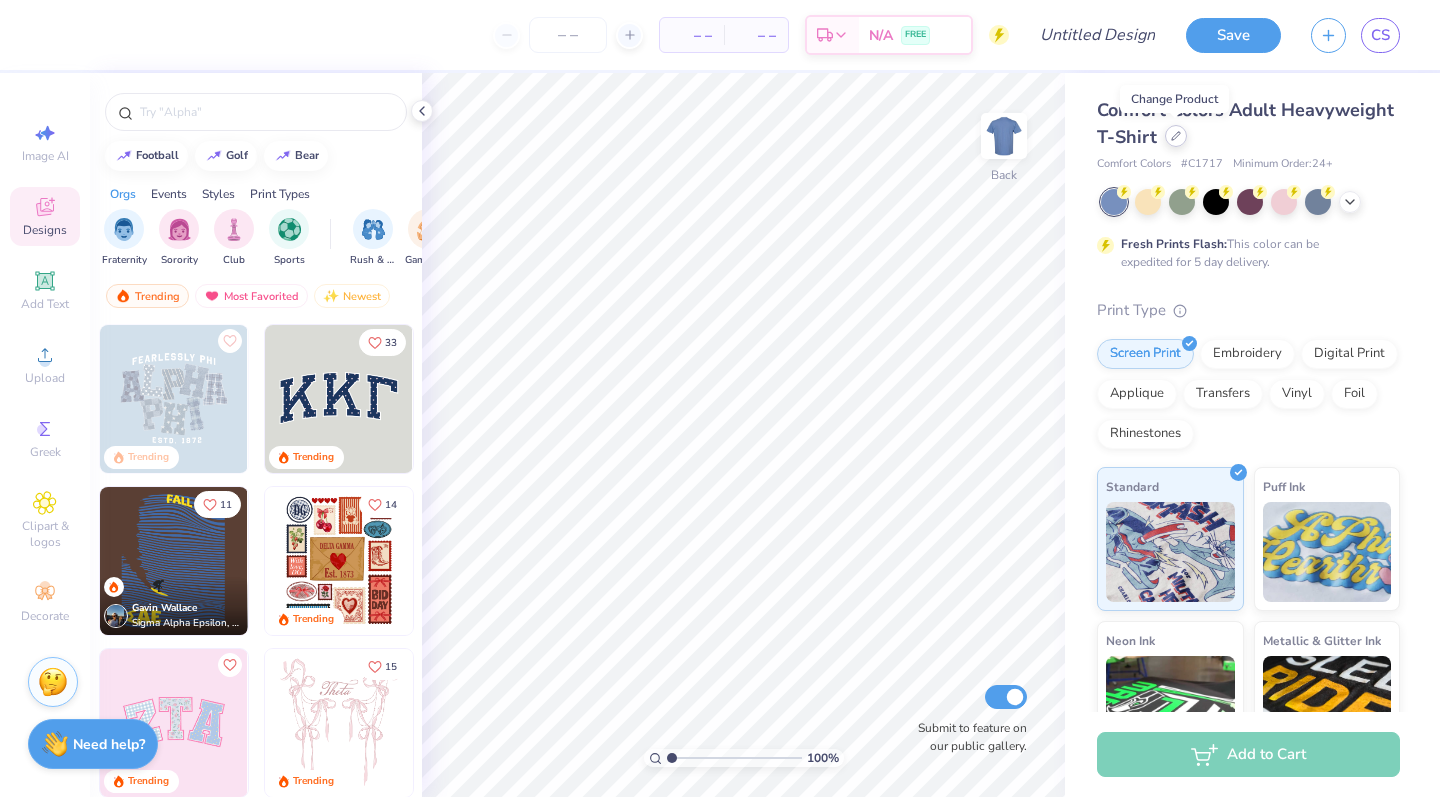 click at bounding box center [1176, 136] 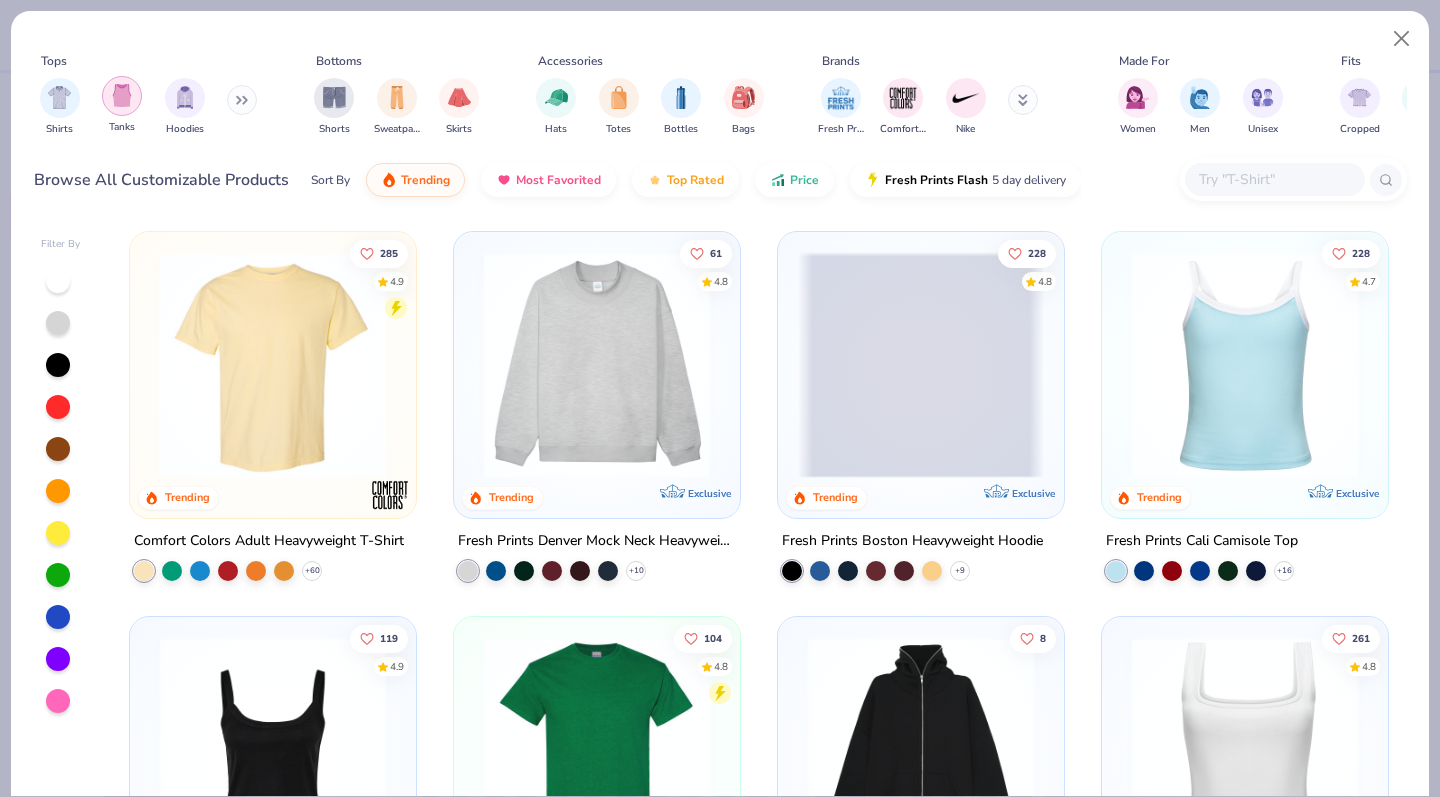 click at bounding box center [122, 95] 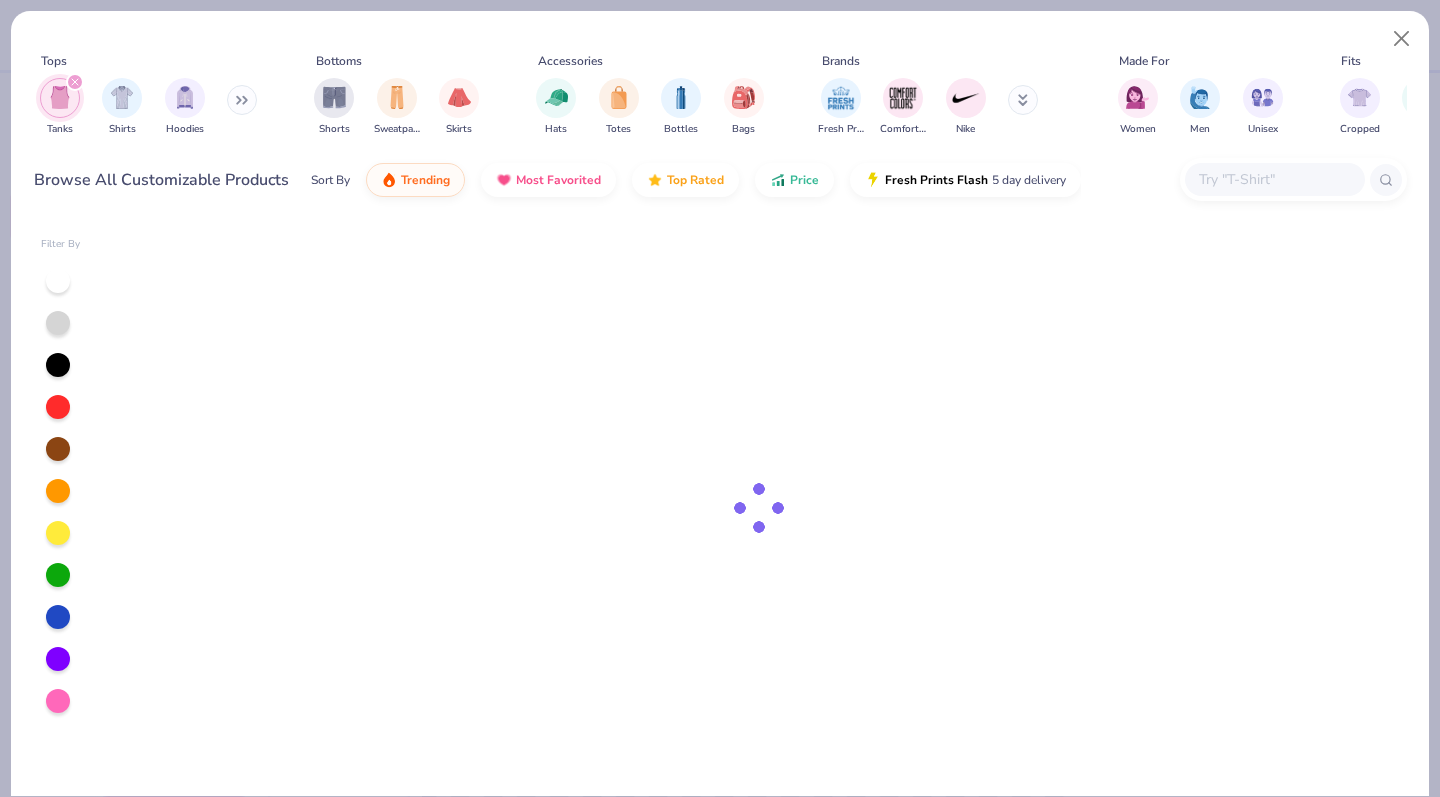 click at bounding box center [58, 407] 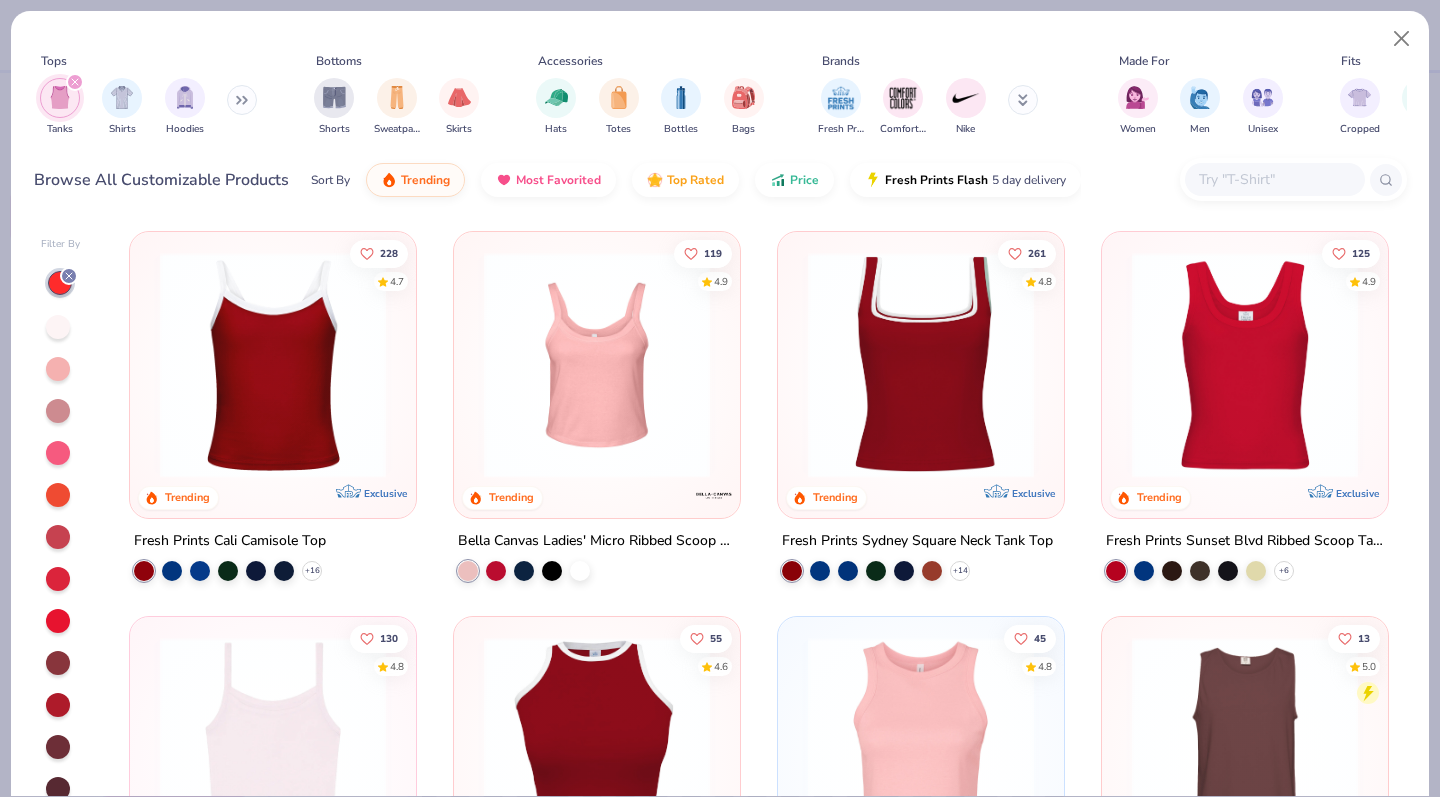 click at bounding box center (1245, 365) 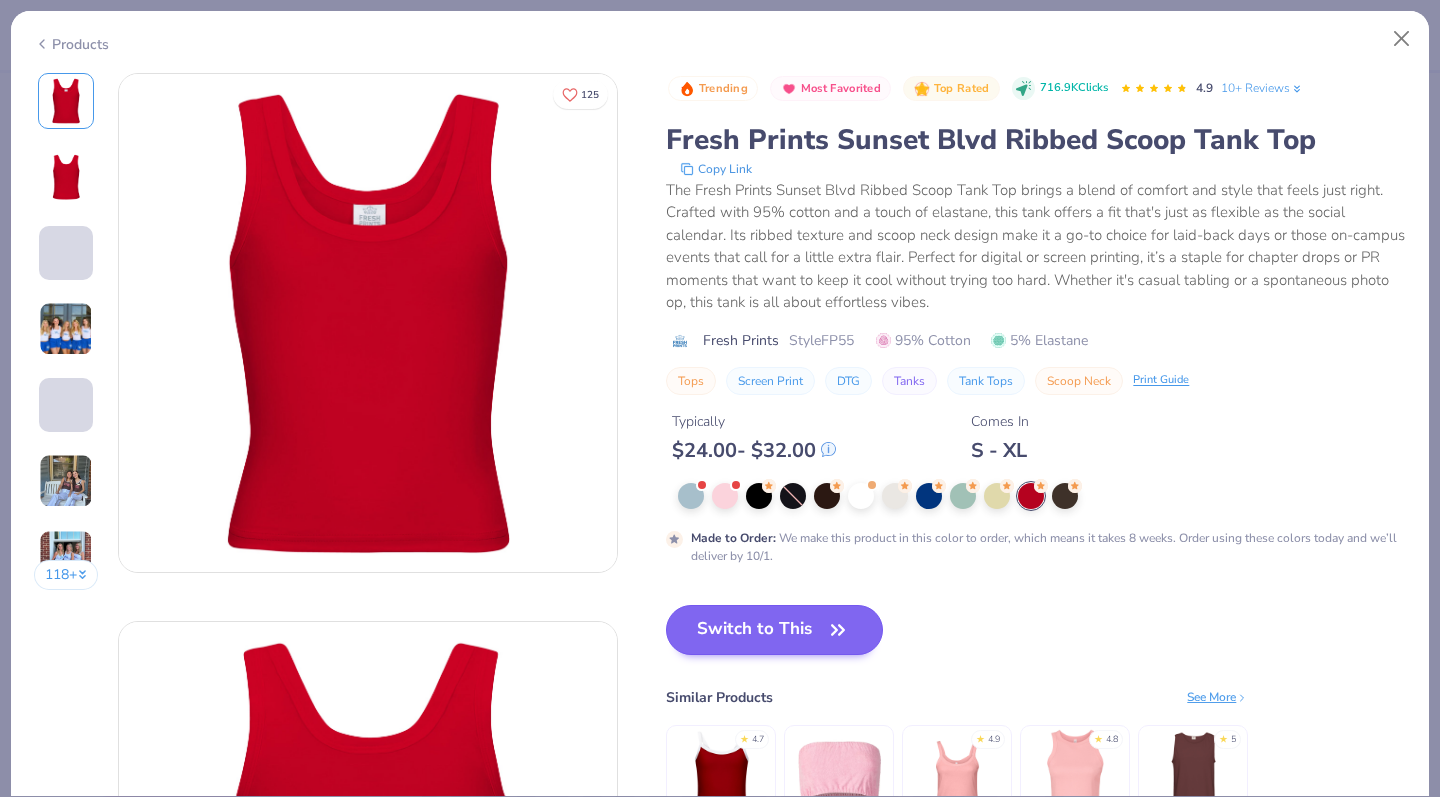click on "Switch to This" at bounding box center [774, 630] 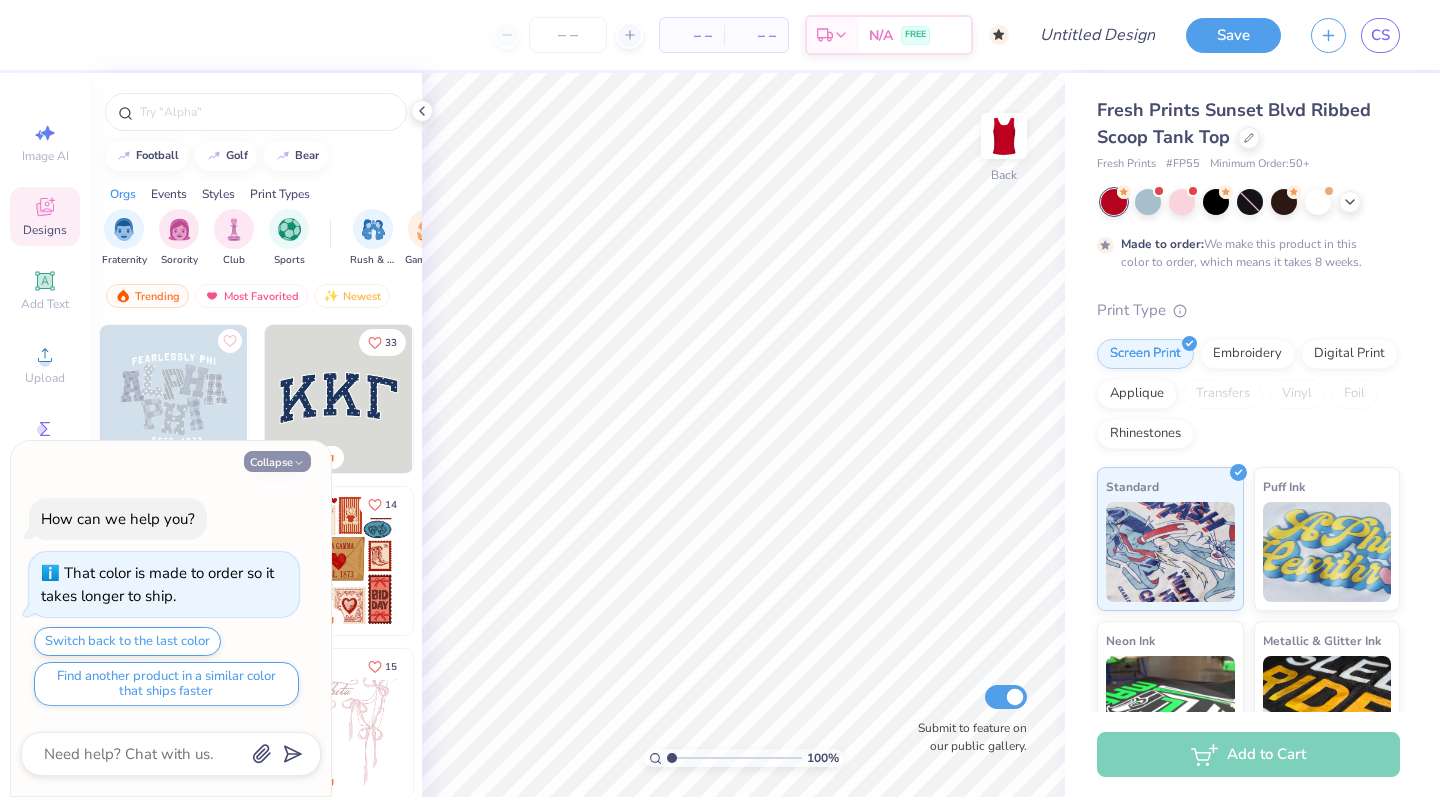 click on "Collapse" at bounding box center (277, 461) 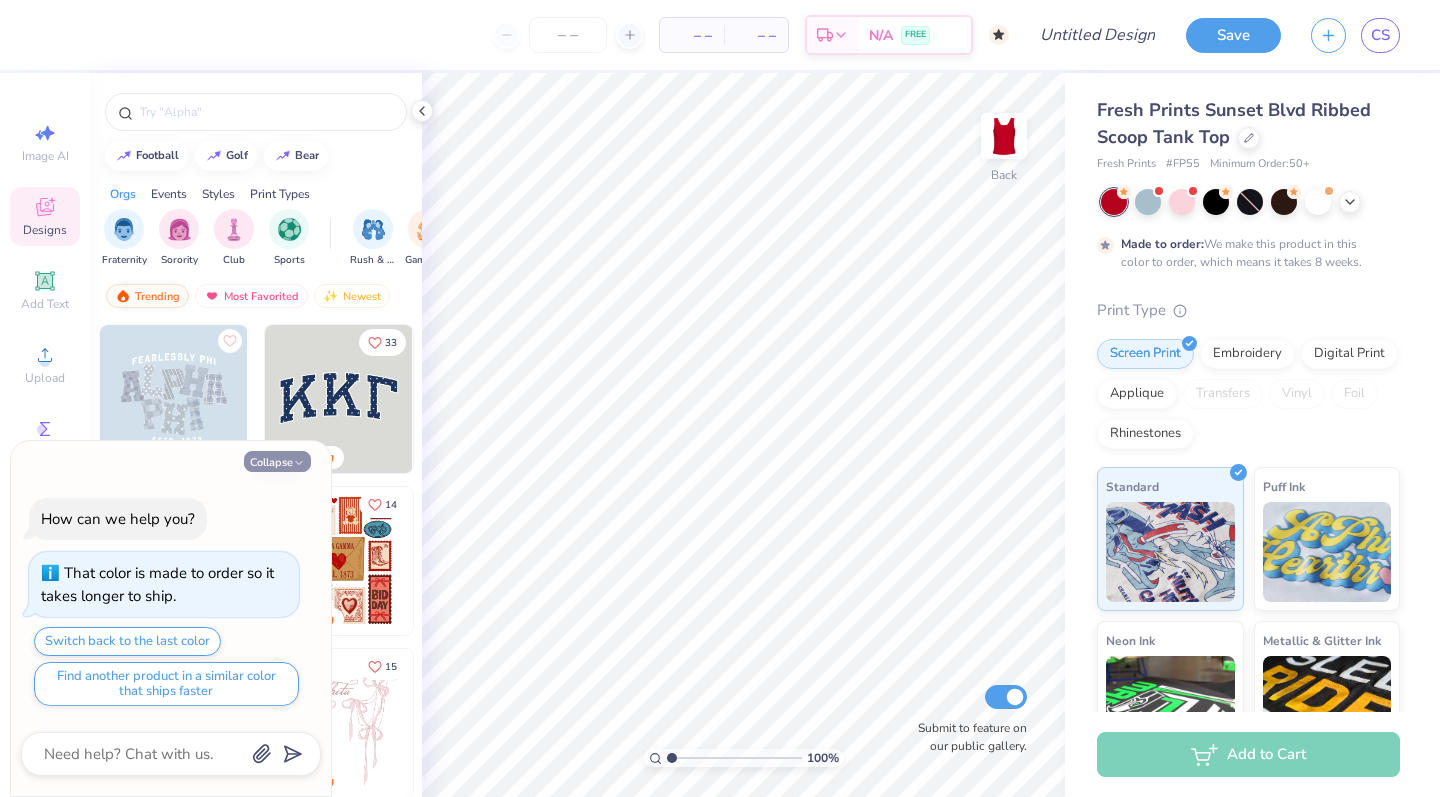 type on "x" 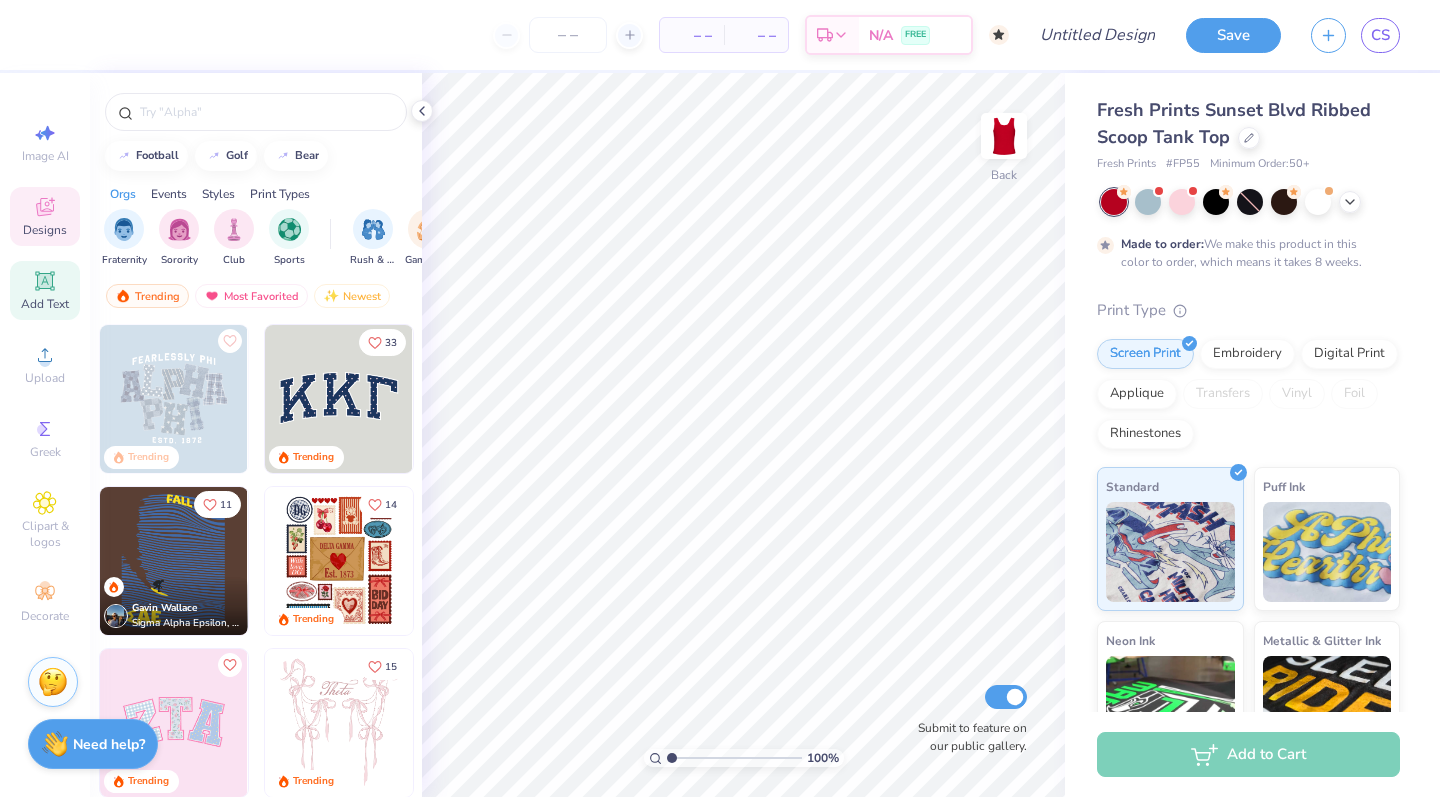 click 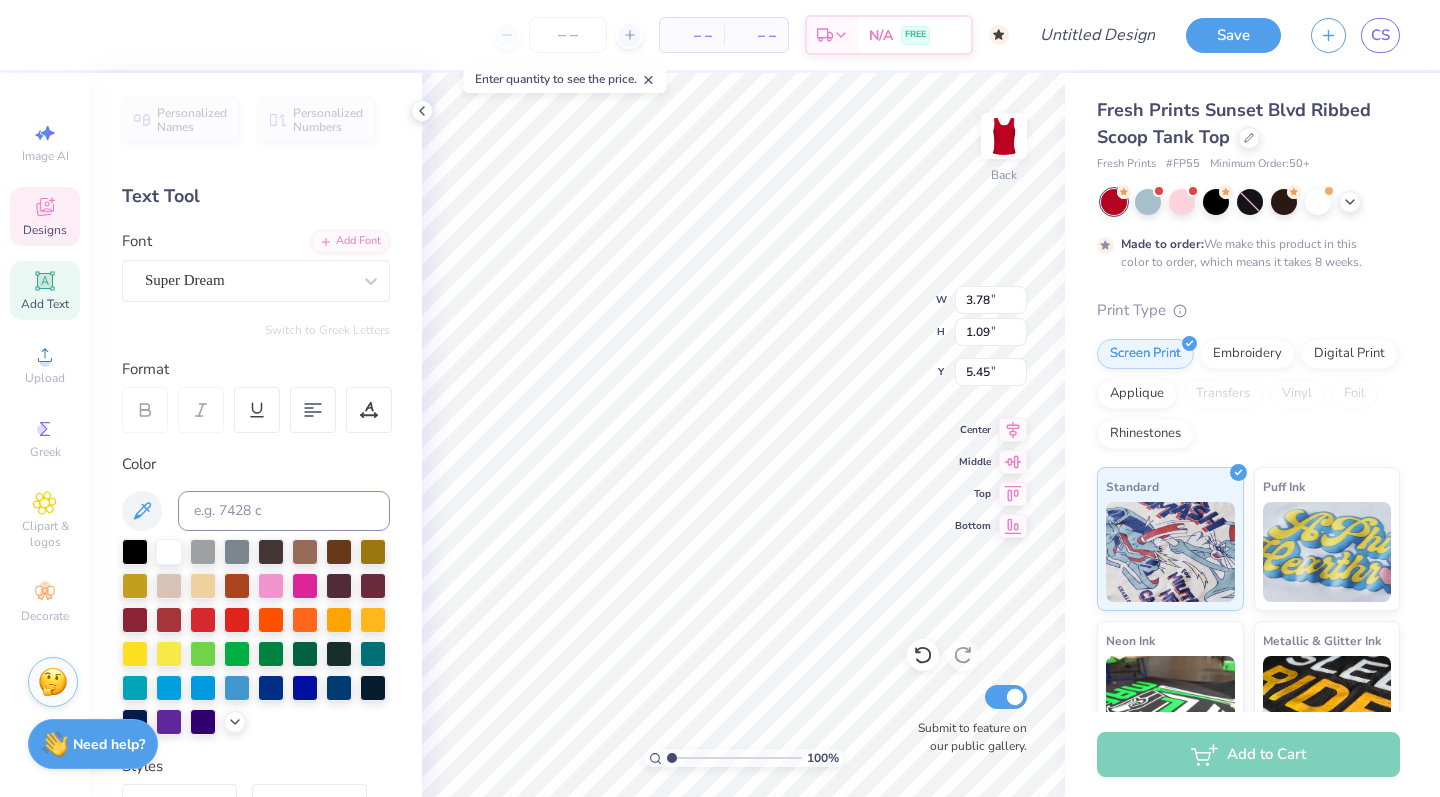 click 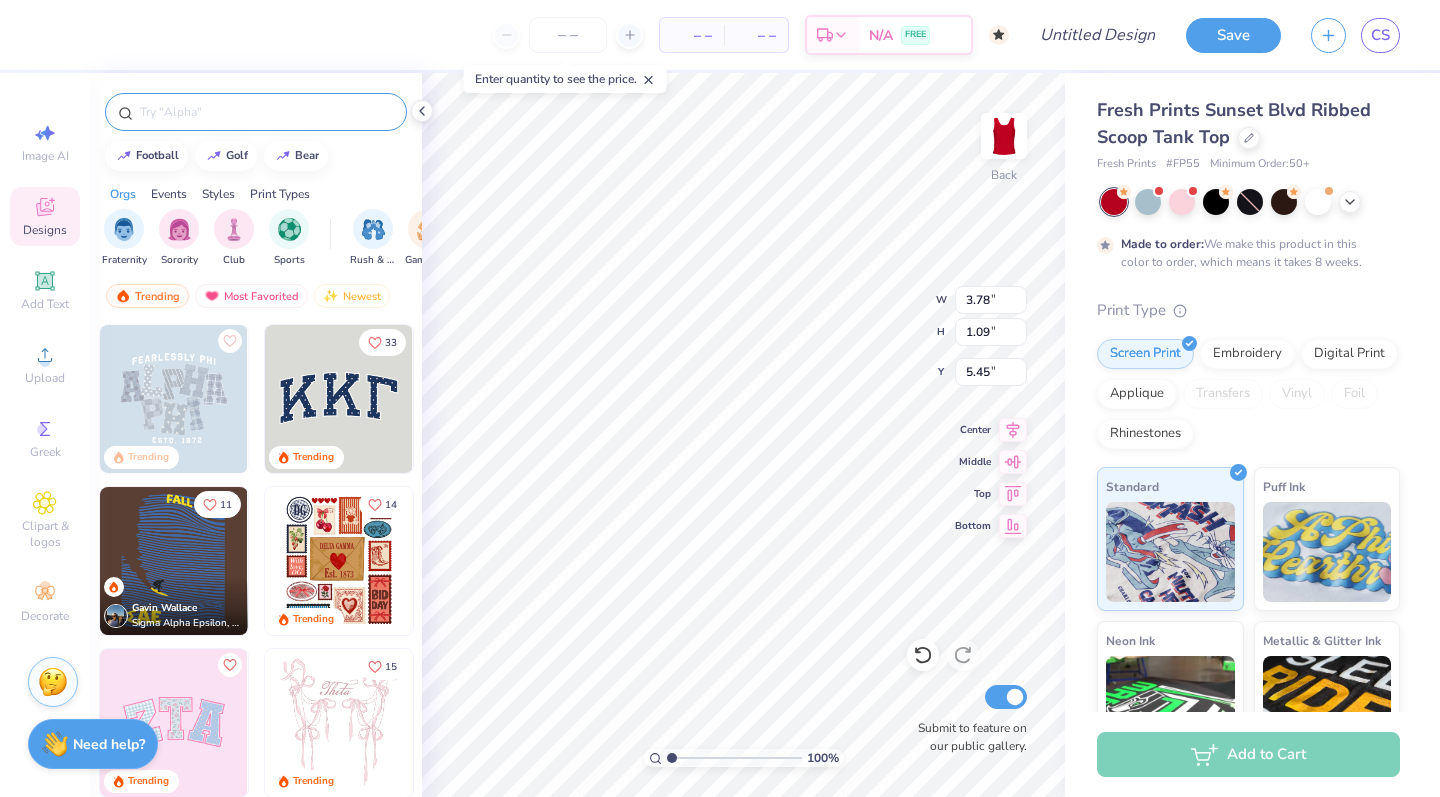 click at bounding box center [266, 112] 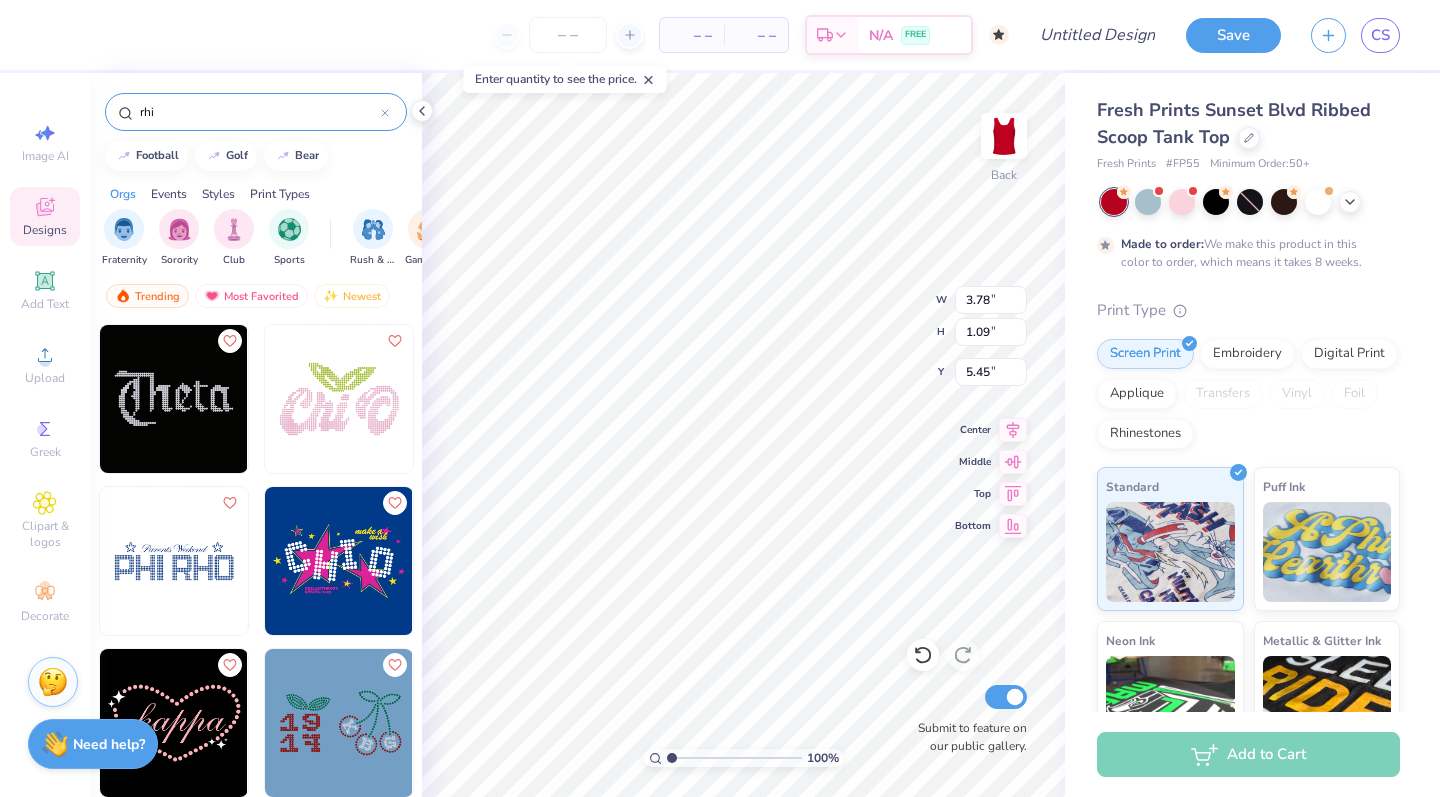 type on "rhi" 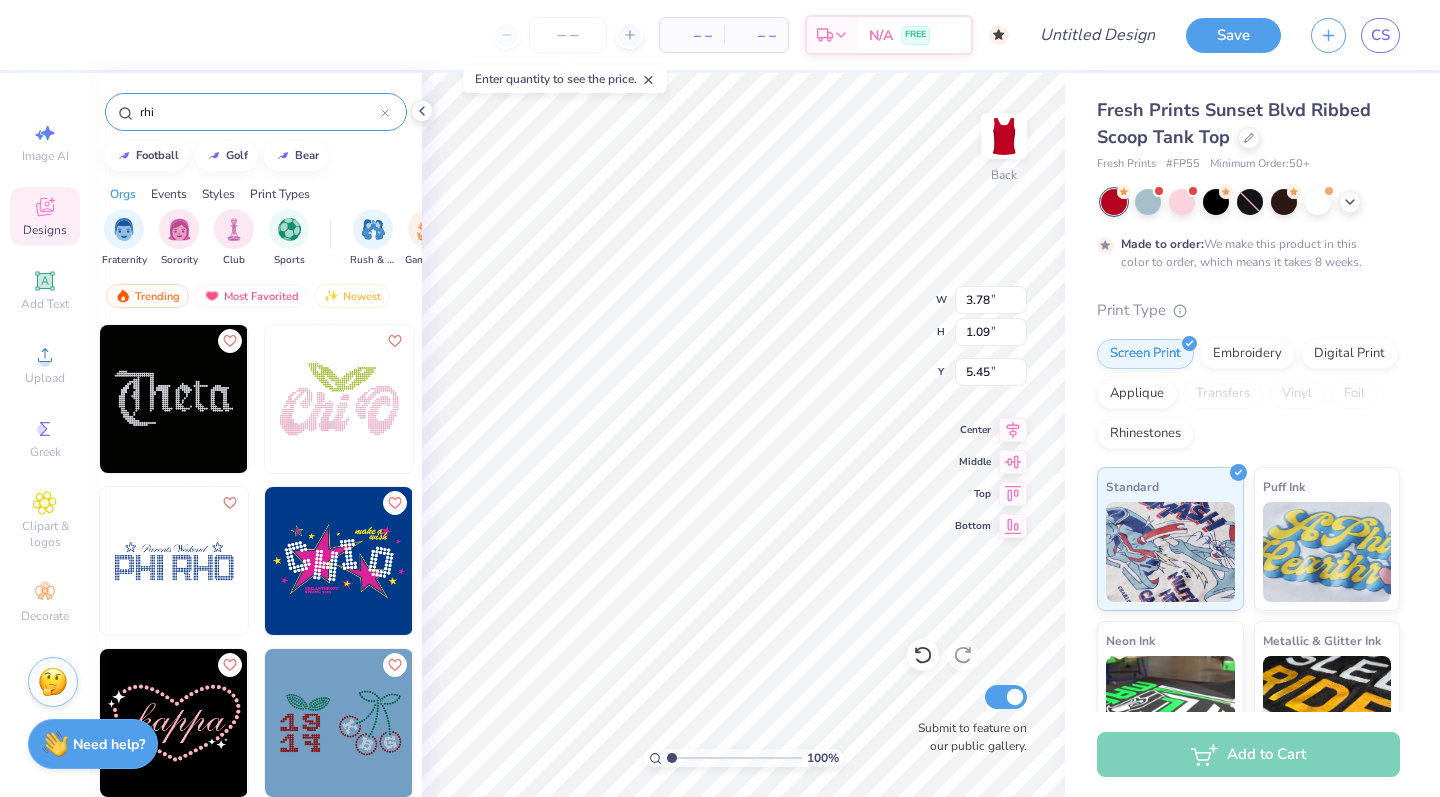 click at bounding box center [174, 561] 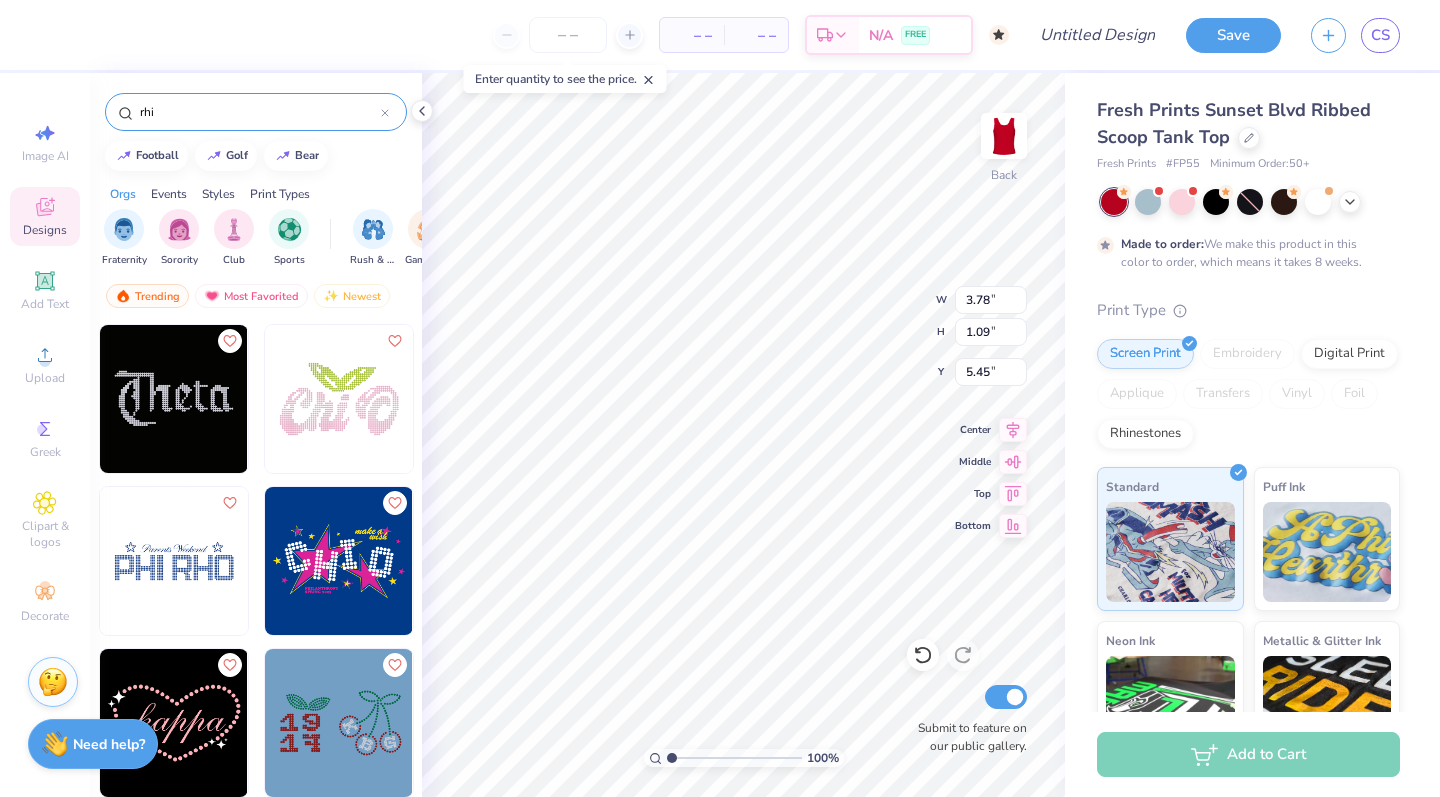 type on "7.08" 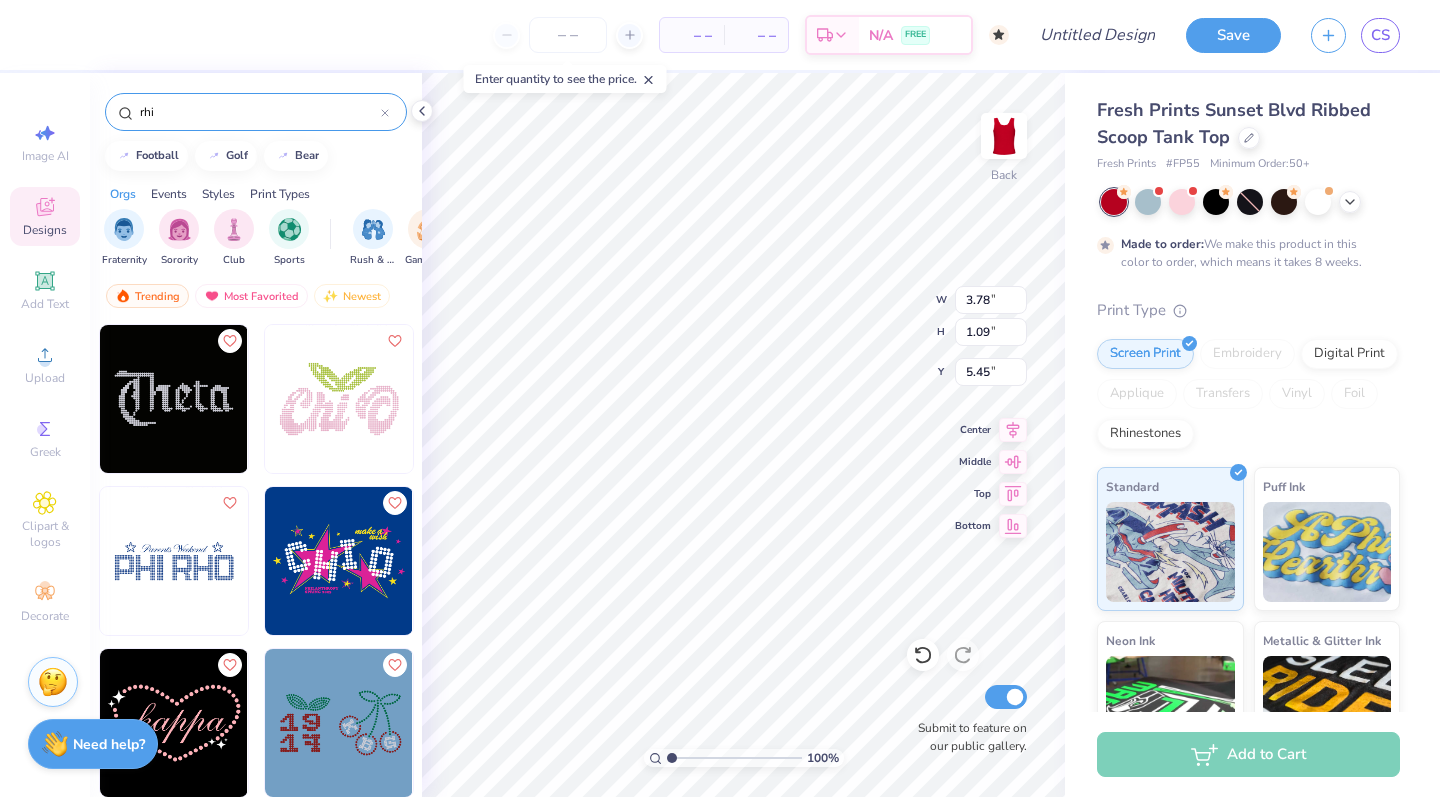 type on "2.28" 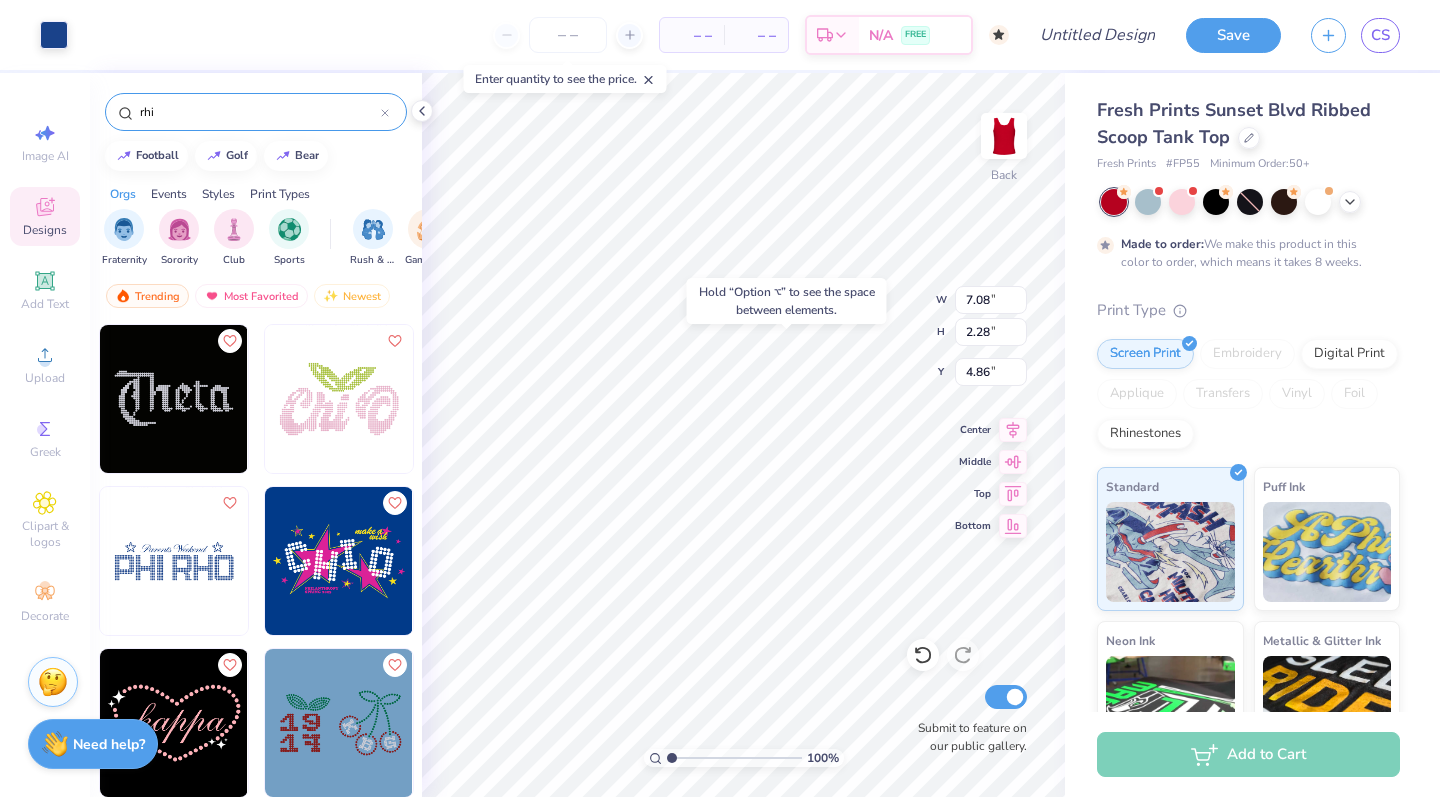 type on "0.83" 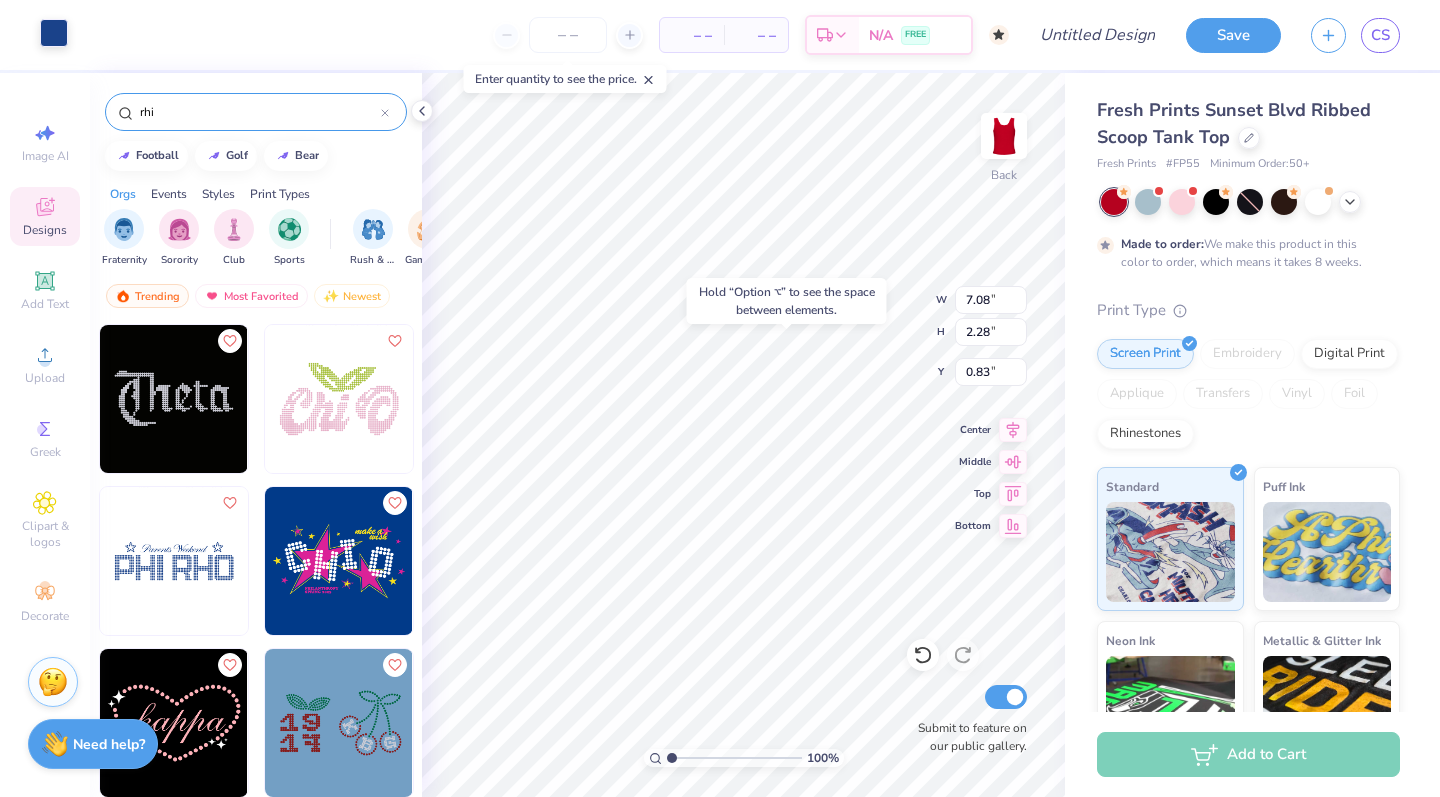 click at bounding box center [54, 33] 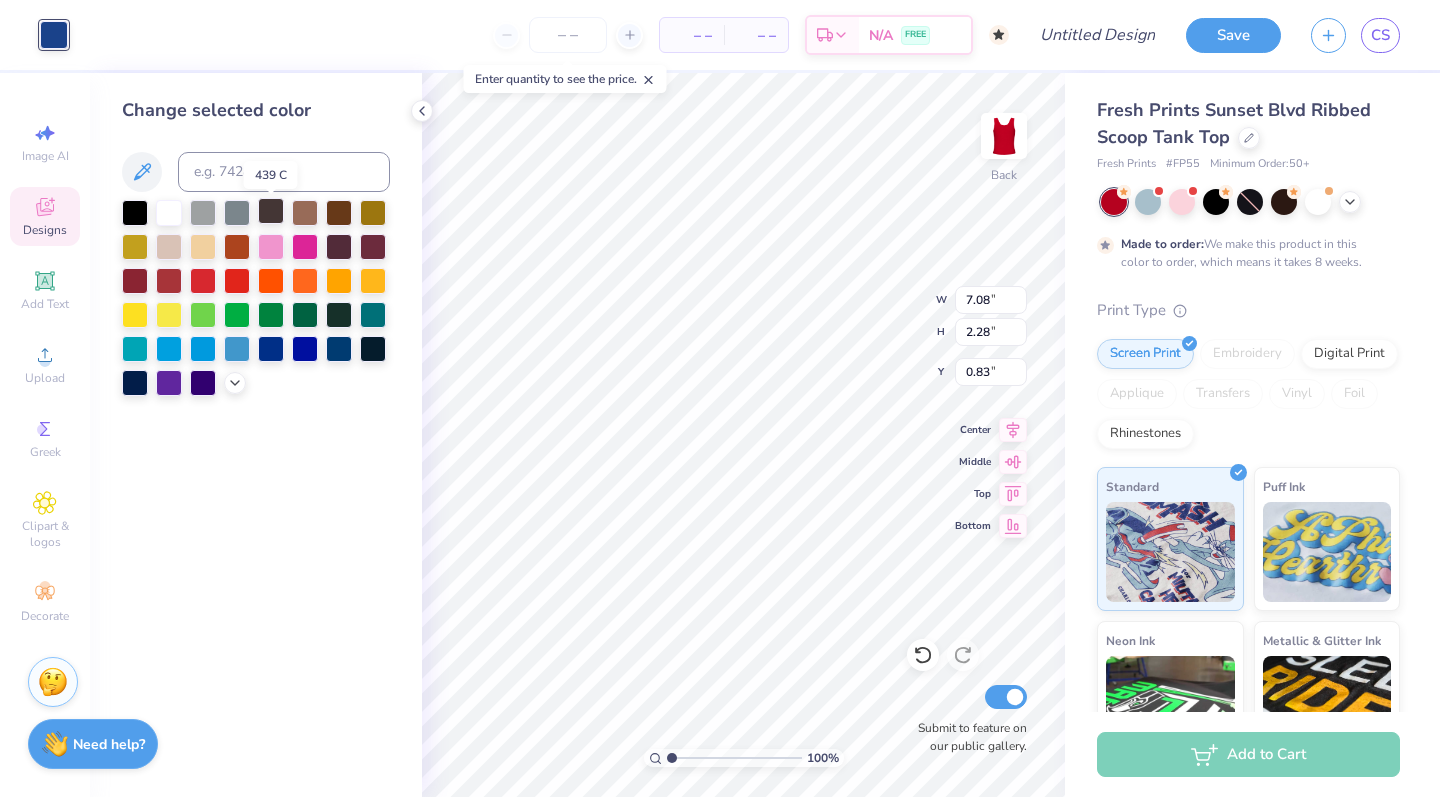 click at bounding box center (271, 211) 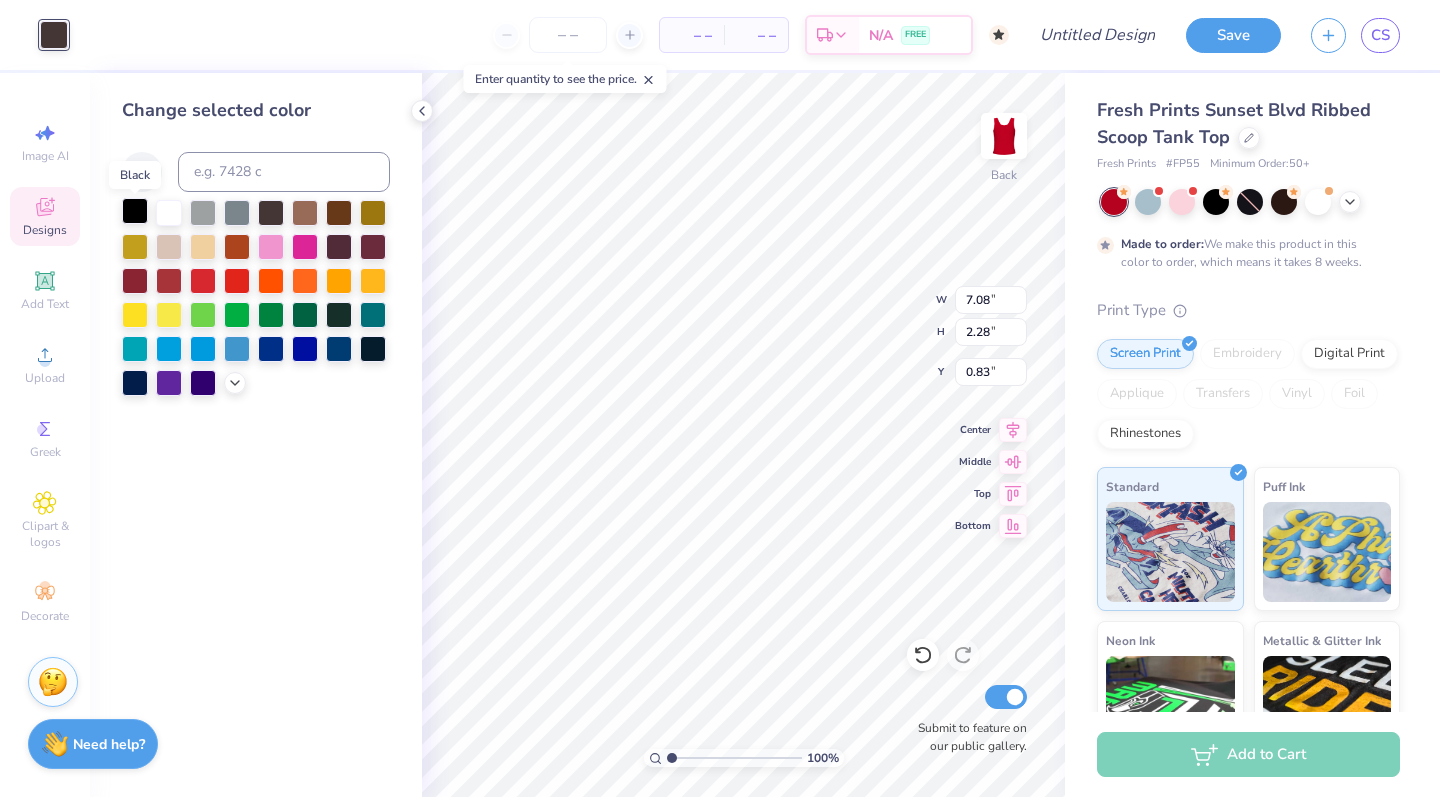 click at bounding box center [135, 211] 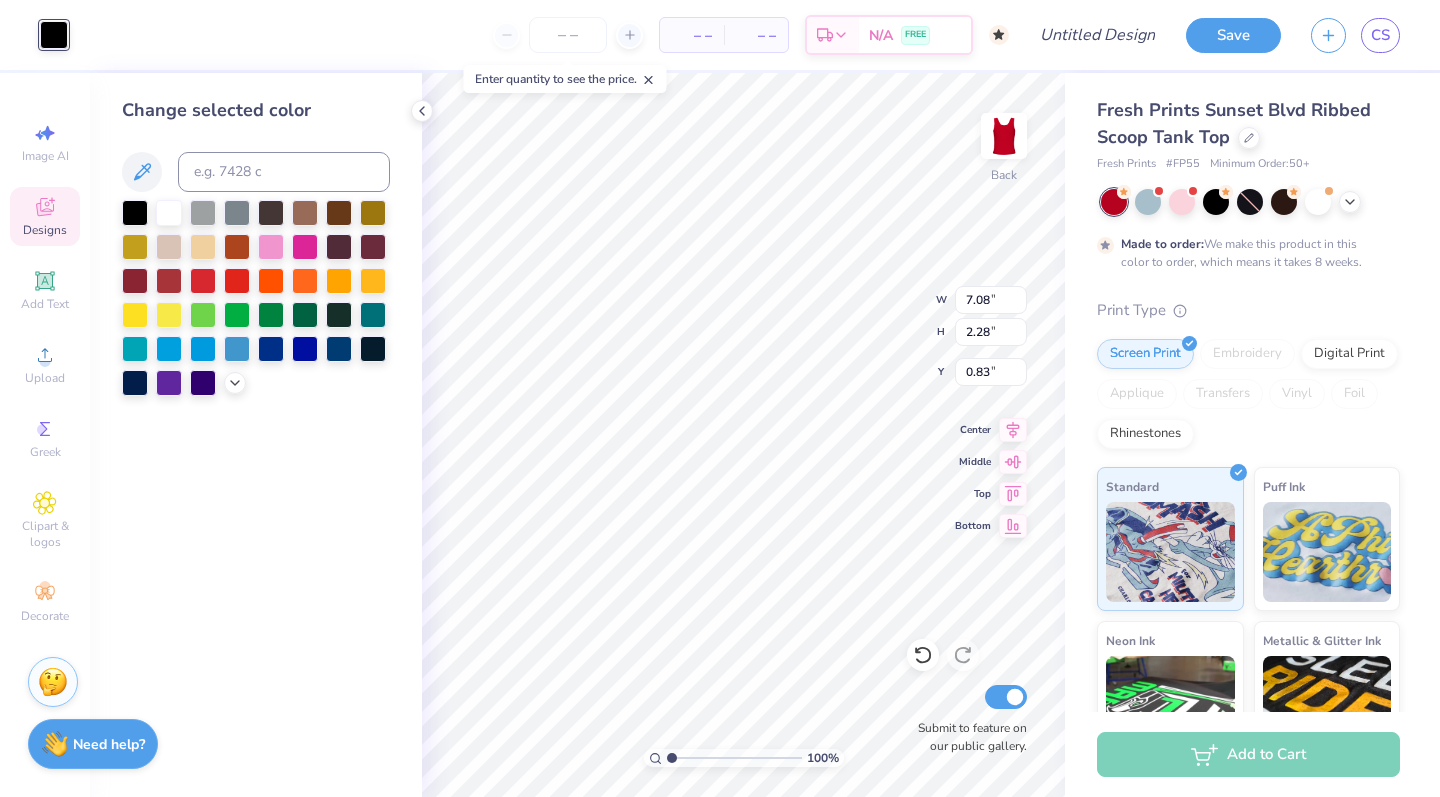type on "3.78" 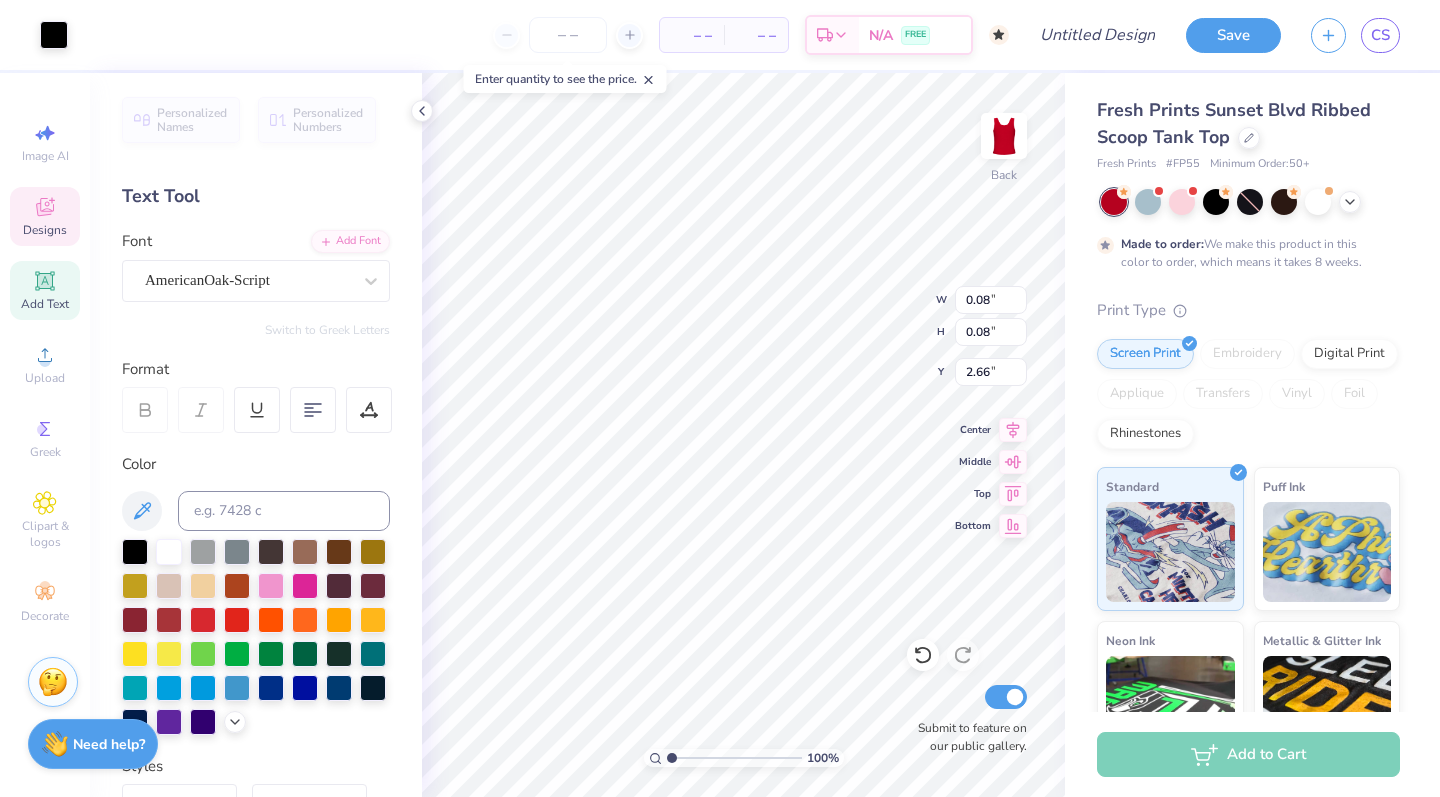 type on "1.99" 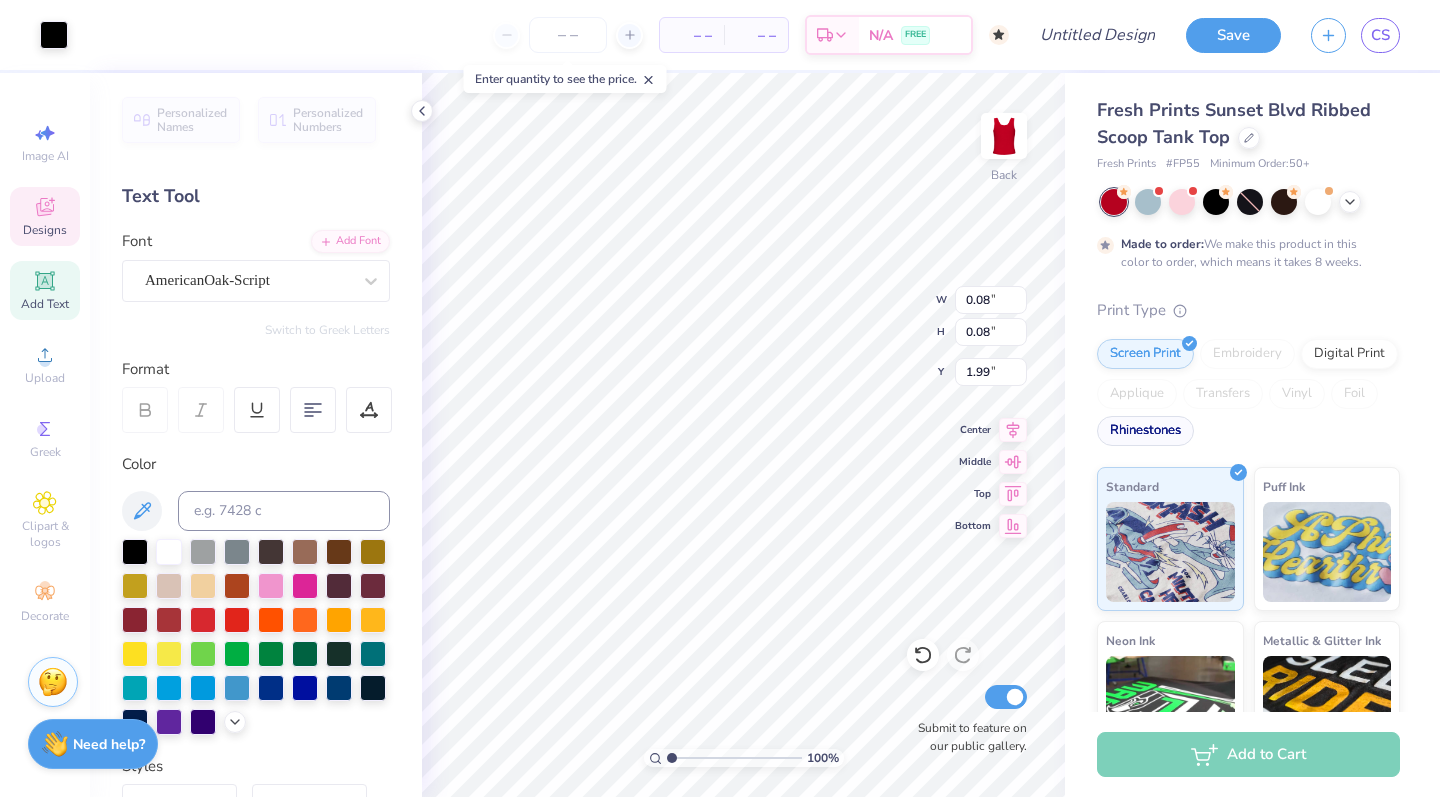 click on "Rhinestones" at bounding box center [1145, 431] 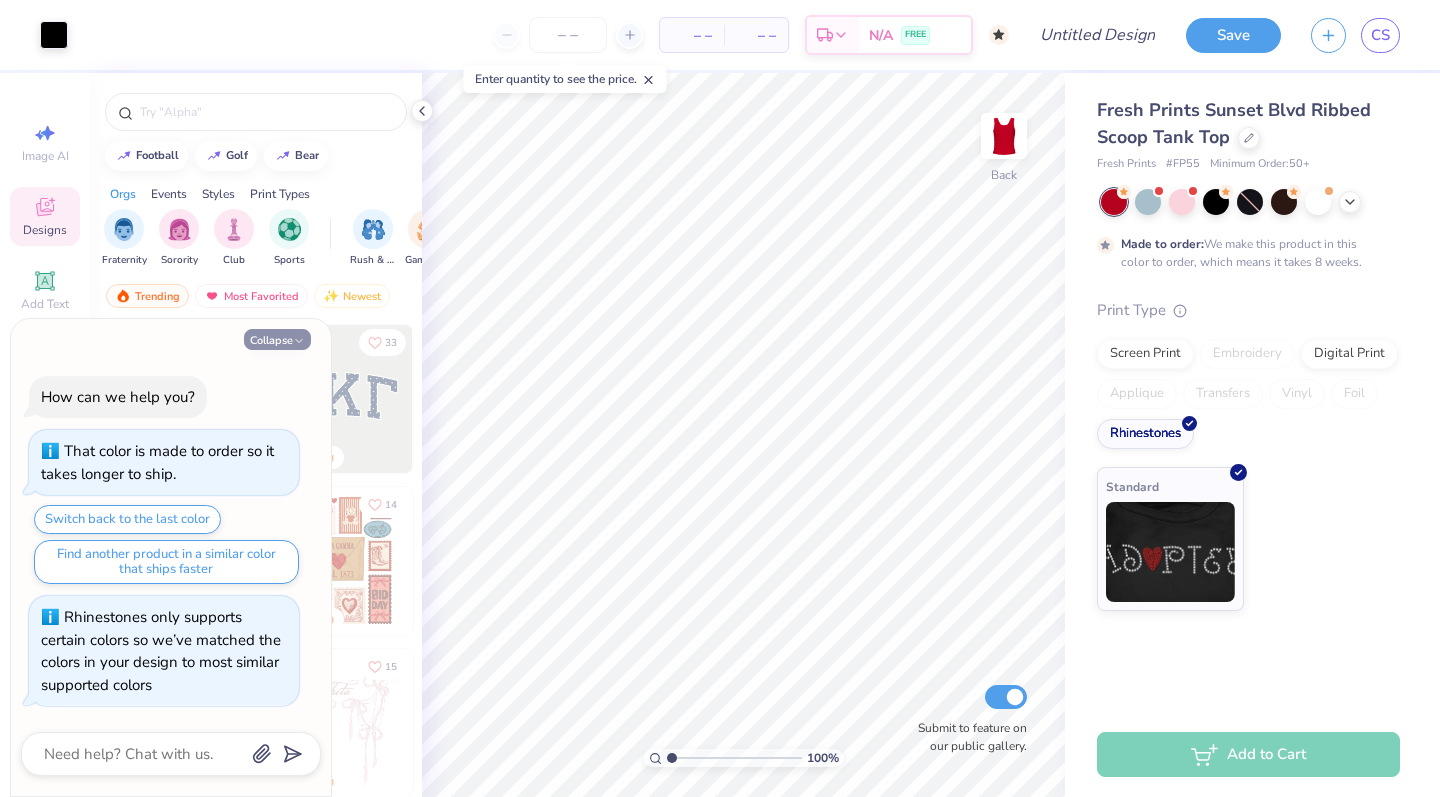 click on "Collapse" at bounding box center [277, 339] 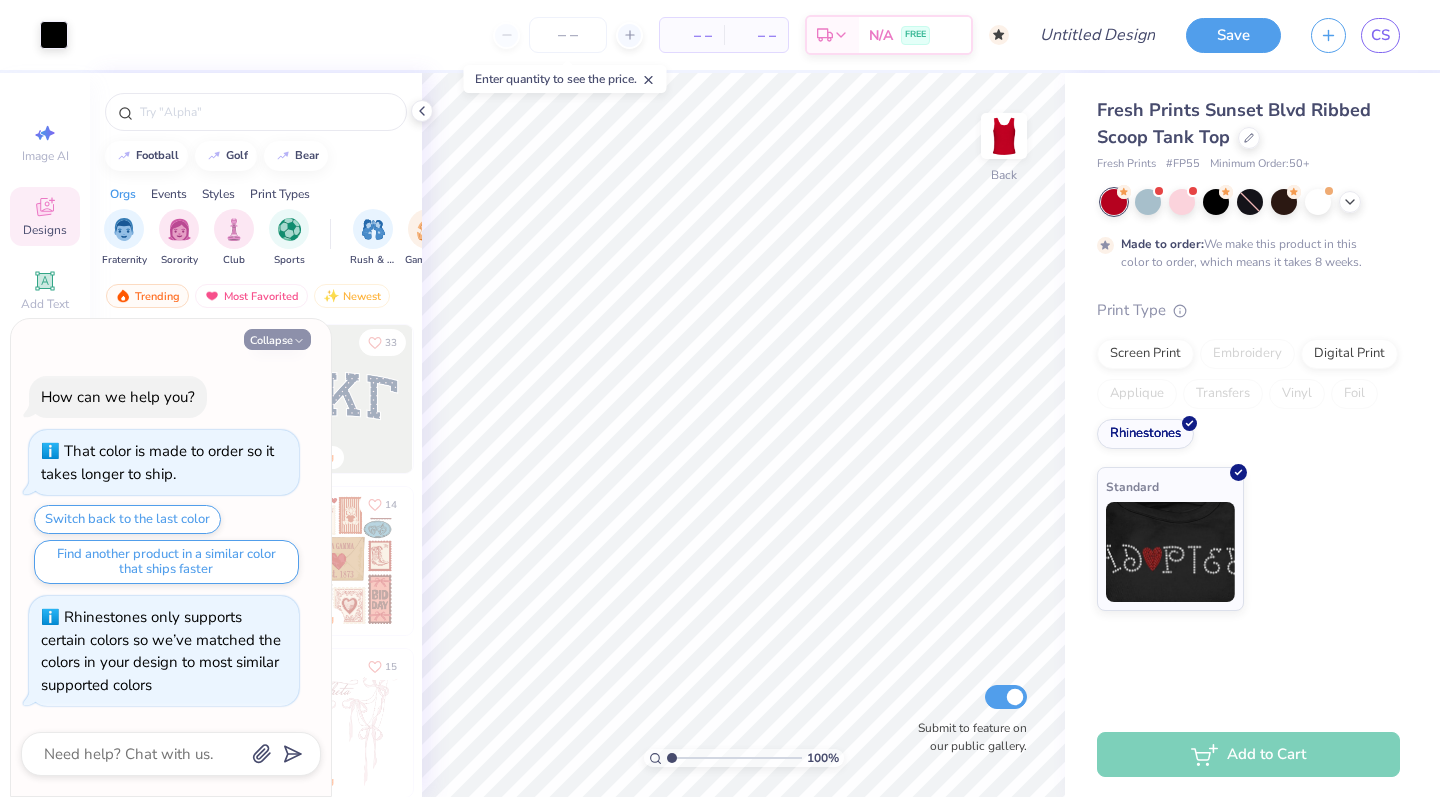 type on "x" 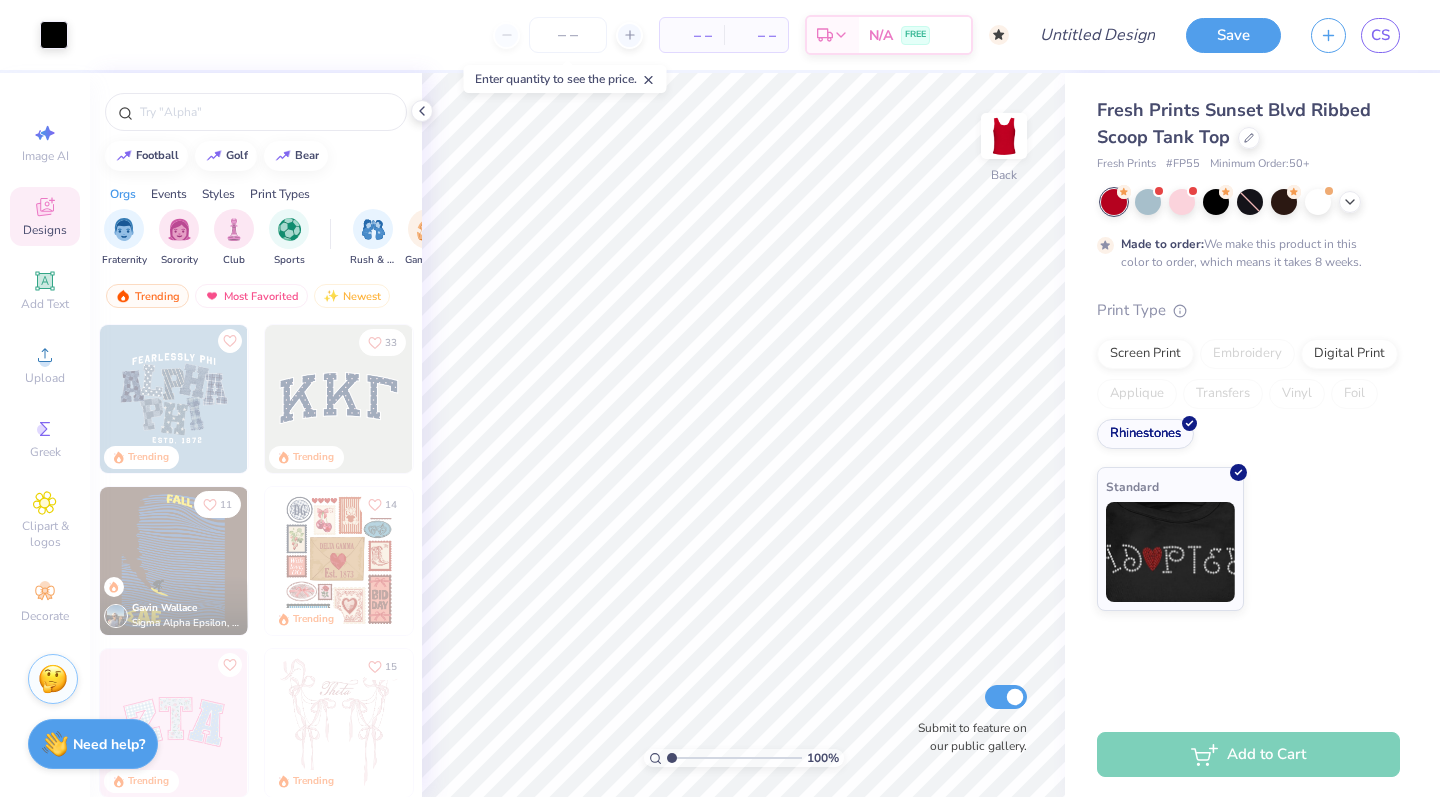 click at bounding box center [53, 679] 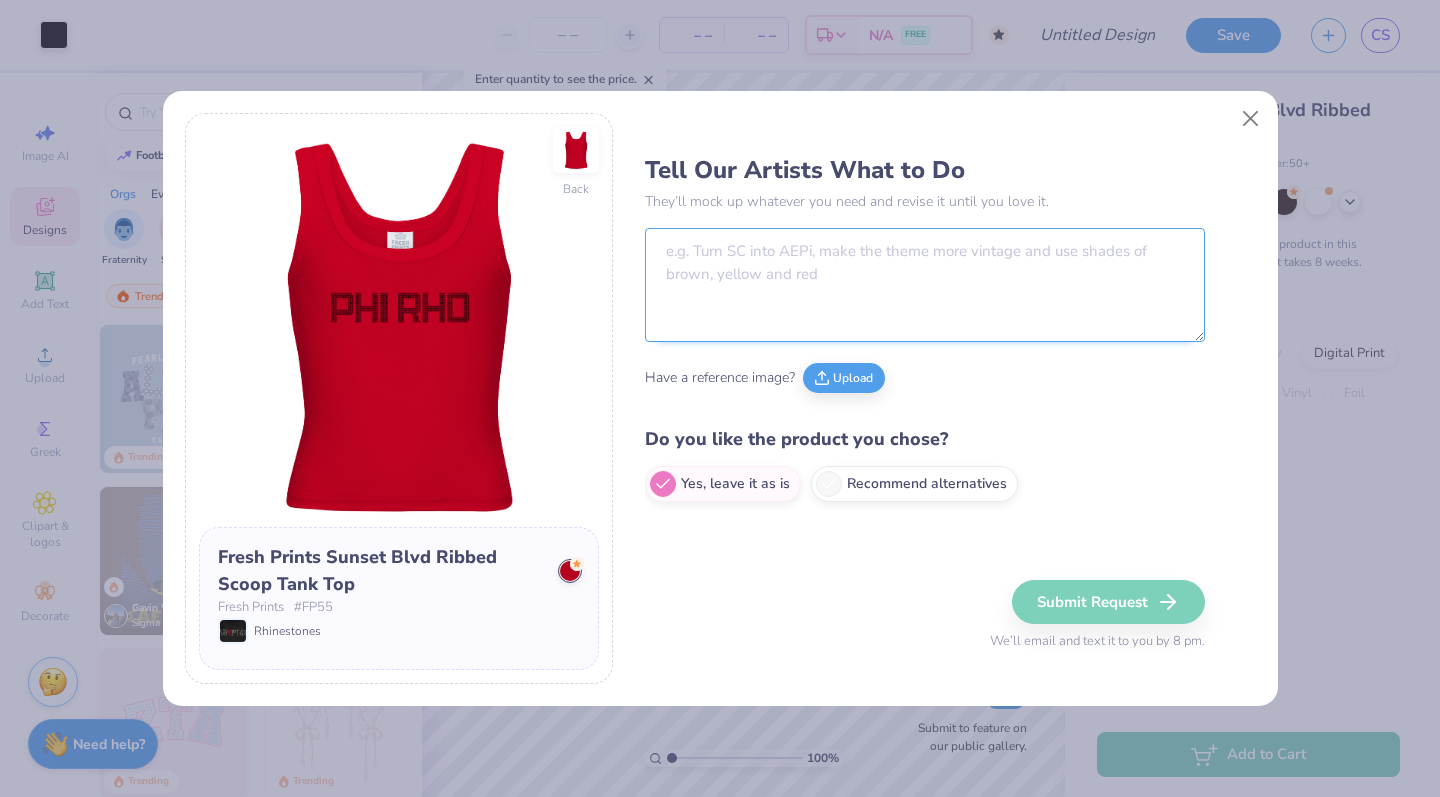 click at bounding box center [925, 285] 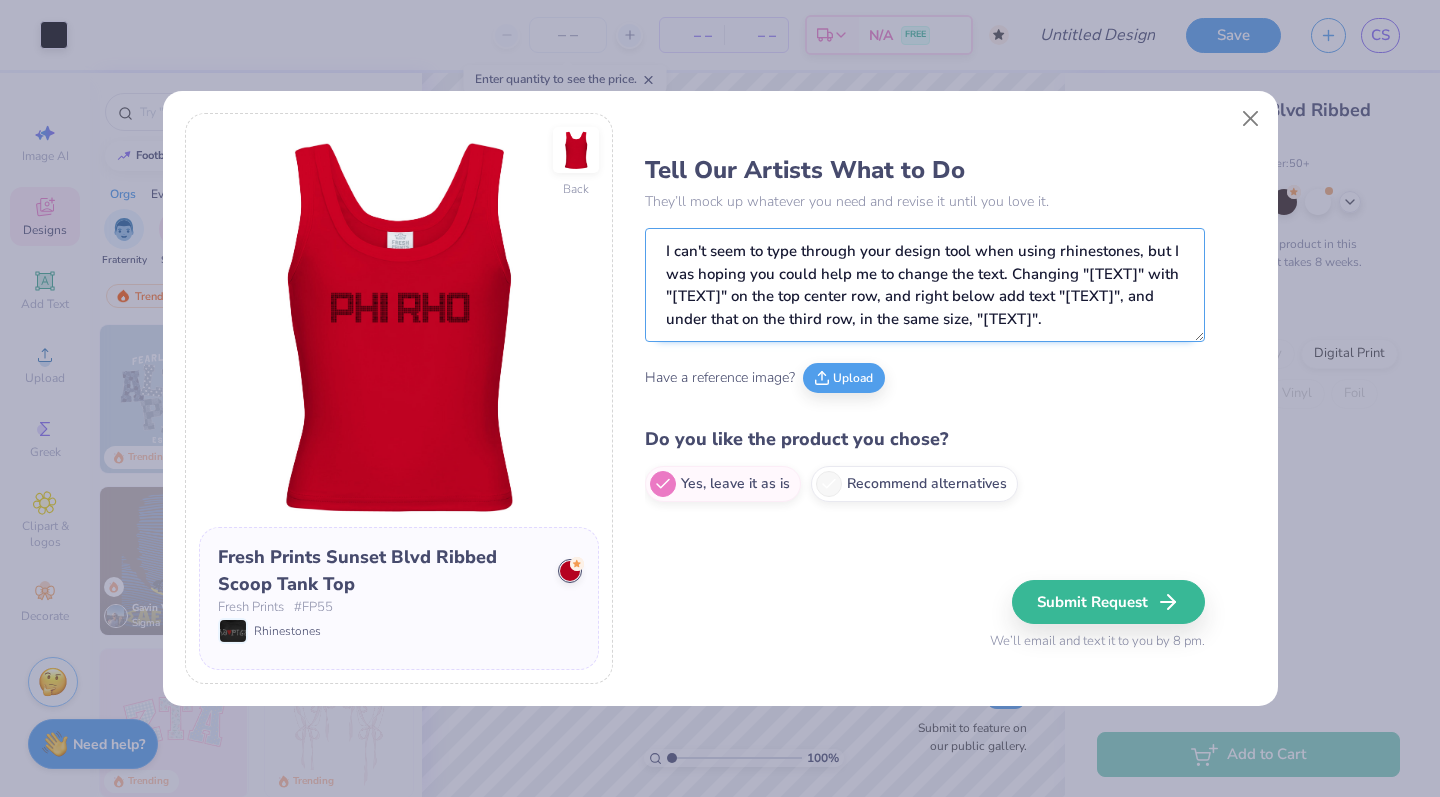 click on "I can't seem to type through your design tool when using rhinestones, but I was hoping you could help me to change the text. Changing "[TEXT]" with "[TEXT]" on the top center row, and right below add text "[TEXT]", and under that on the third row, in the same size, "[TEXT]"." at bounding box center [925, 285] 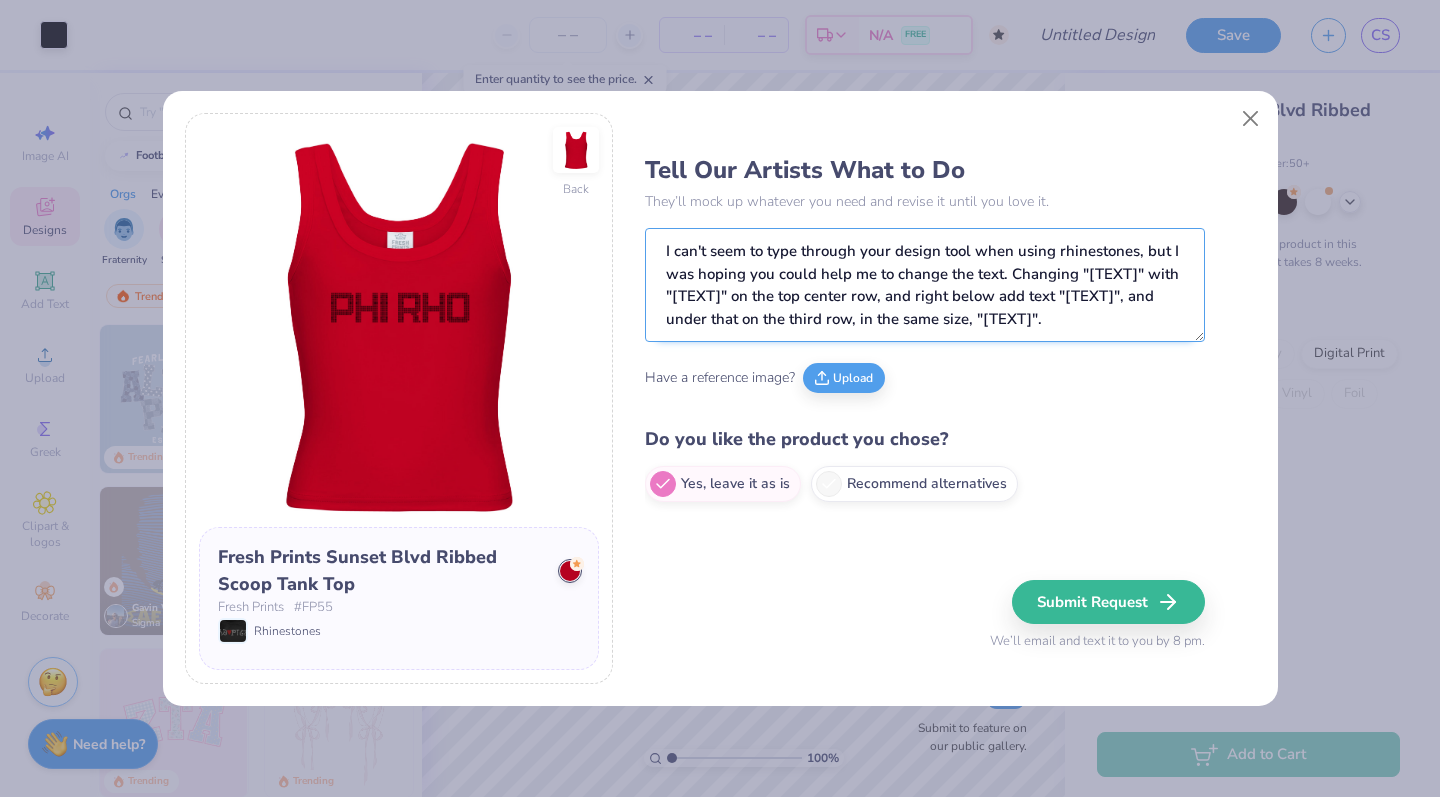 click on "I can't seem to type through your design tool when using rhinestones, but I was hoping you could help me to change the text. Changing "[TEXT]" with "[TEXT]" on the top center row, and right below add text "[TEXT]", and under that on the third row, in the same size, "[TEXT]"." at bounding box center [925, 285] 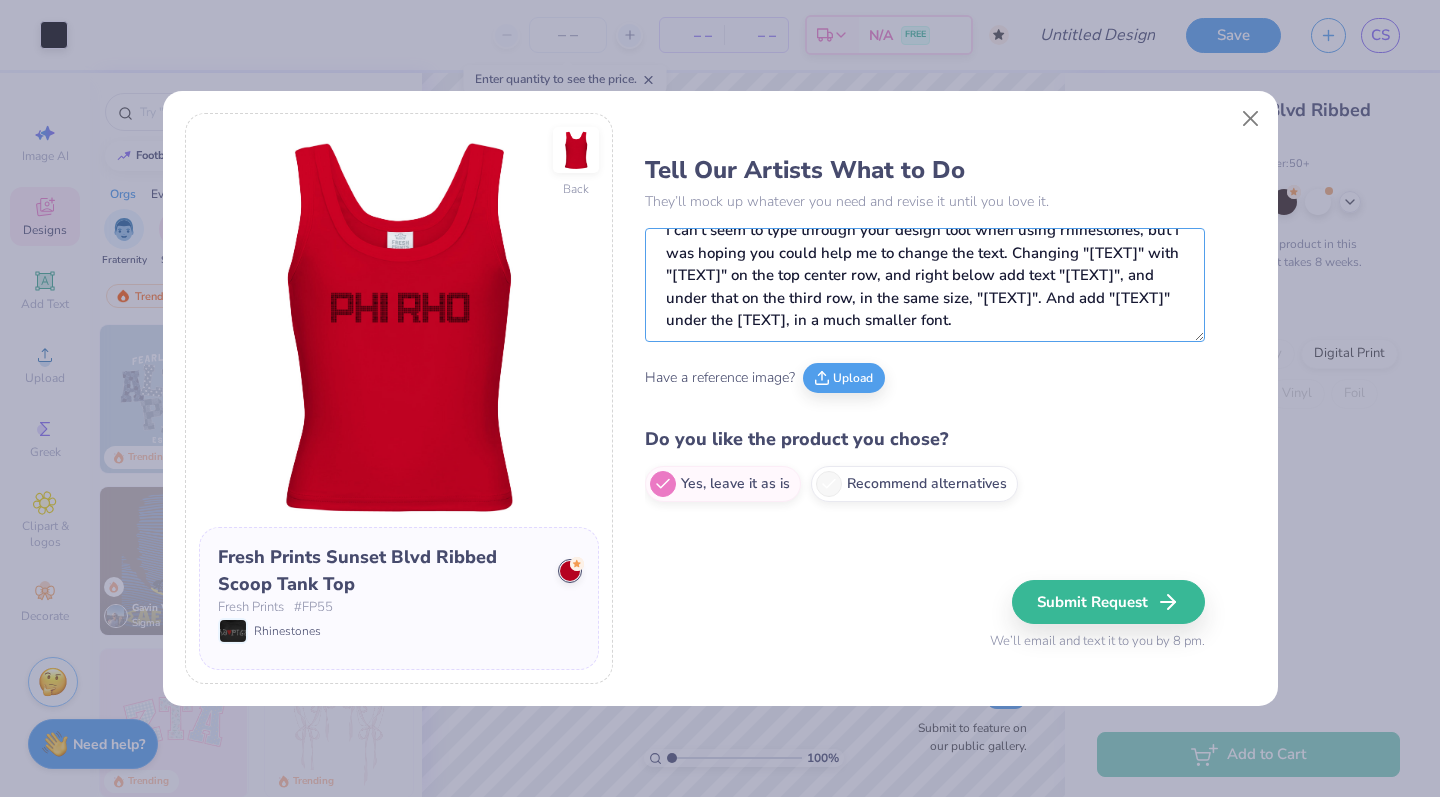scroll, scrollTop: 20, scrollLeft: 0, axis: vertical 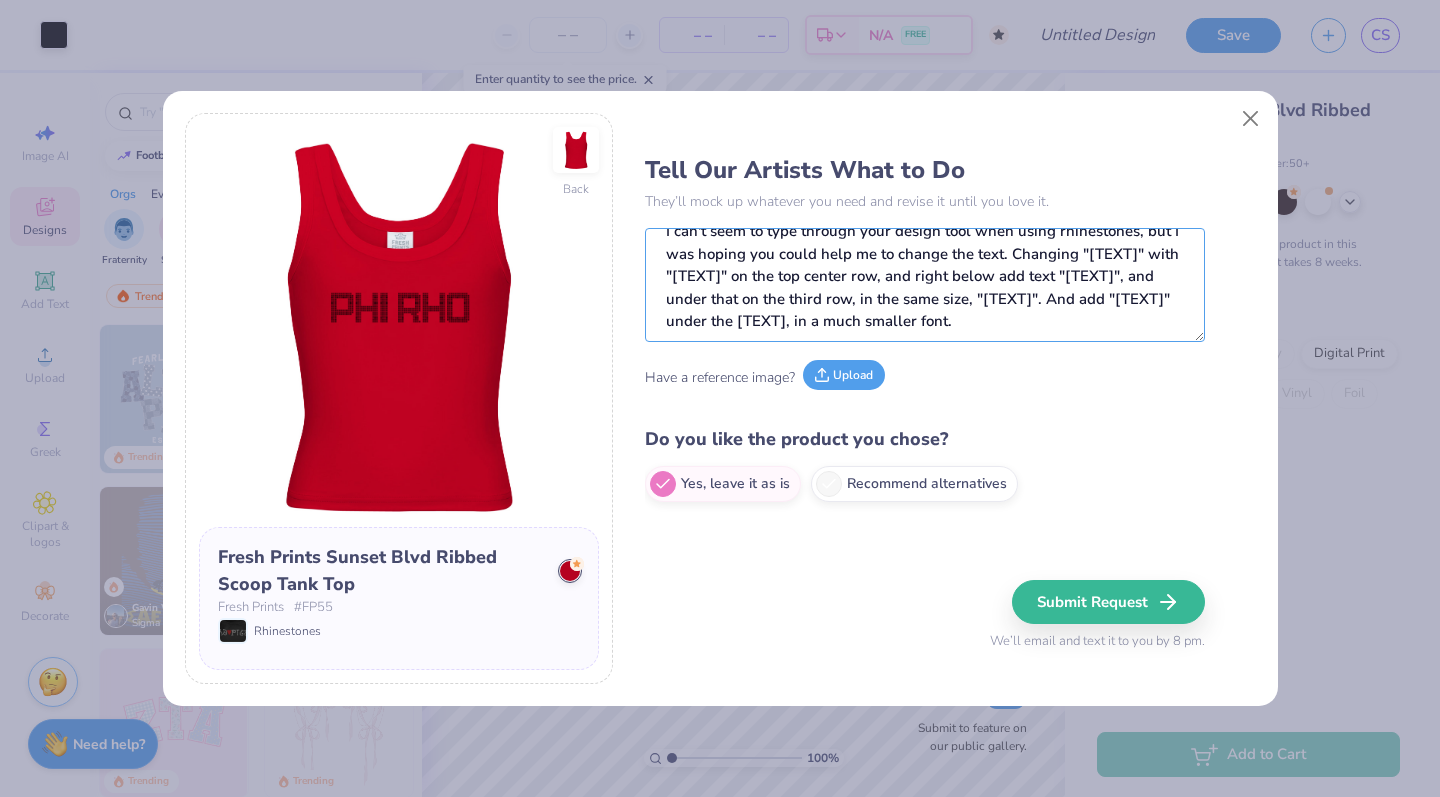 type on "I can't seem to type through your design tool when using rhinestones, but I was hoping you could help me to change the text. Changing "[TEXT]" with "[TEXT]" on the top center row, and right below add text "[TEXT]", and under that on the third row, in the same size, "[TEXT]". And add "[TEXT]" under the [TEXT], in a much smaller font." 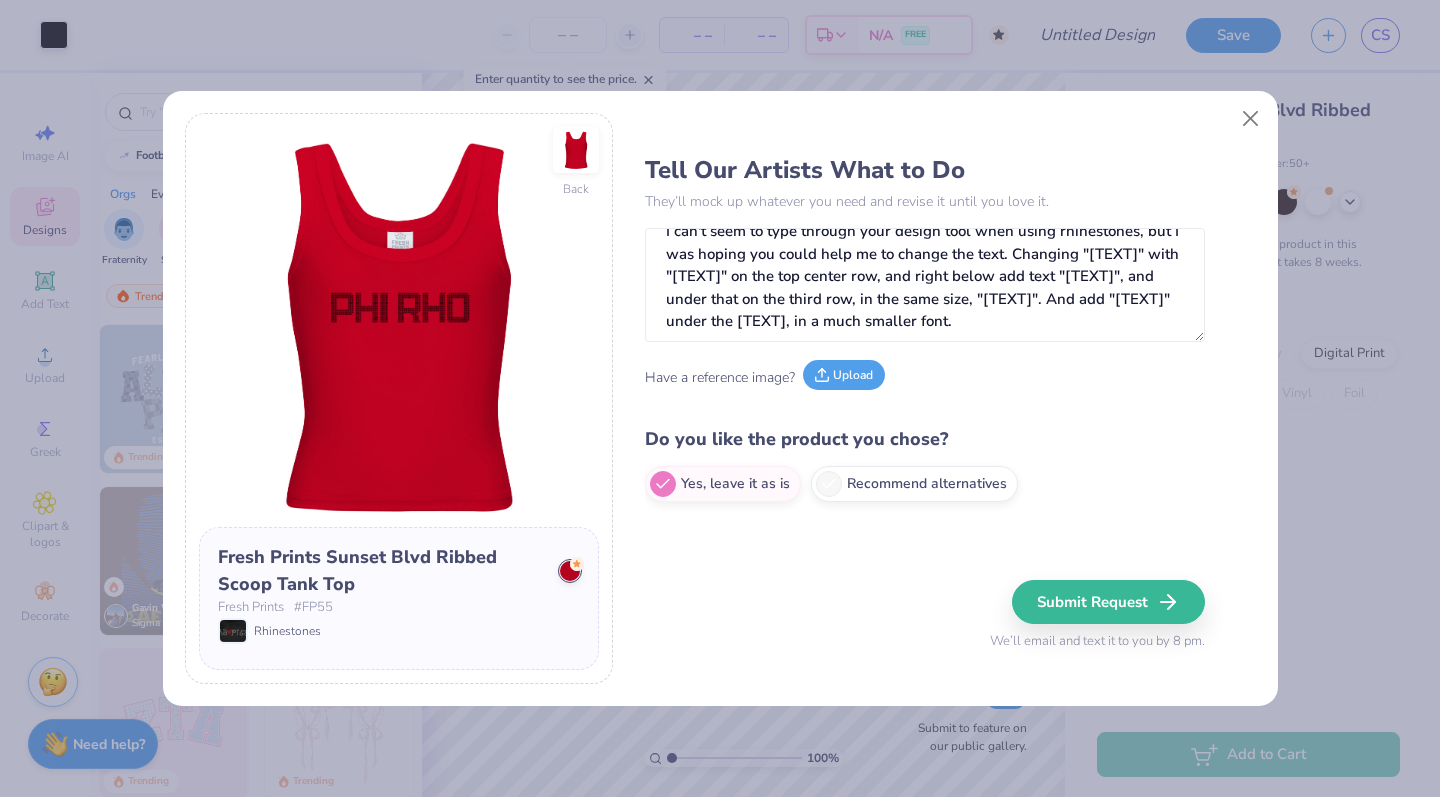 click on "Upload" at bounding box center [844, 375] 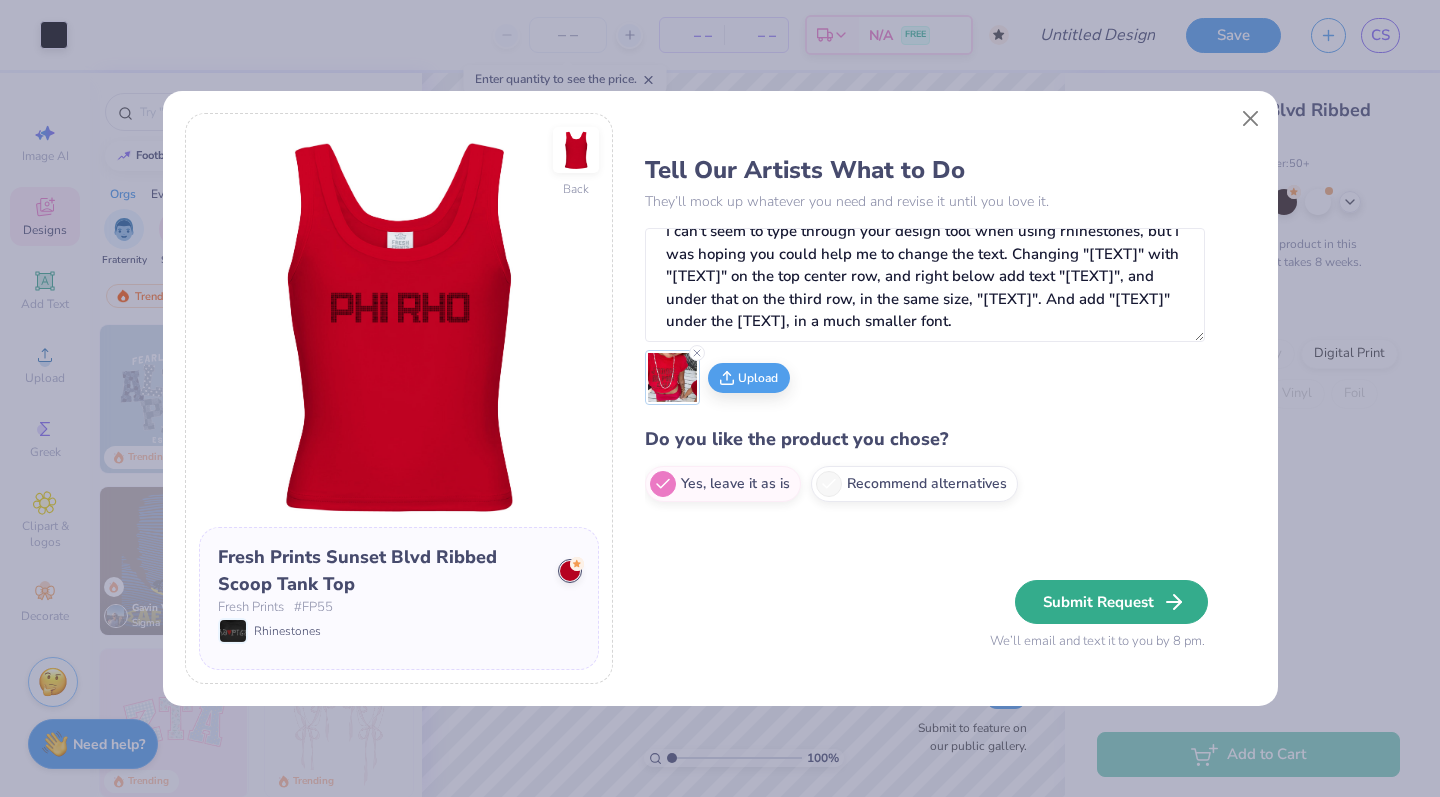 click on "Submit Request" at bounding box center [1111, 602] 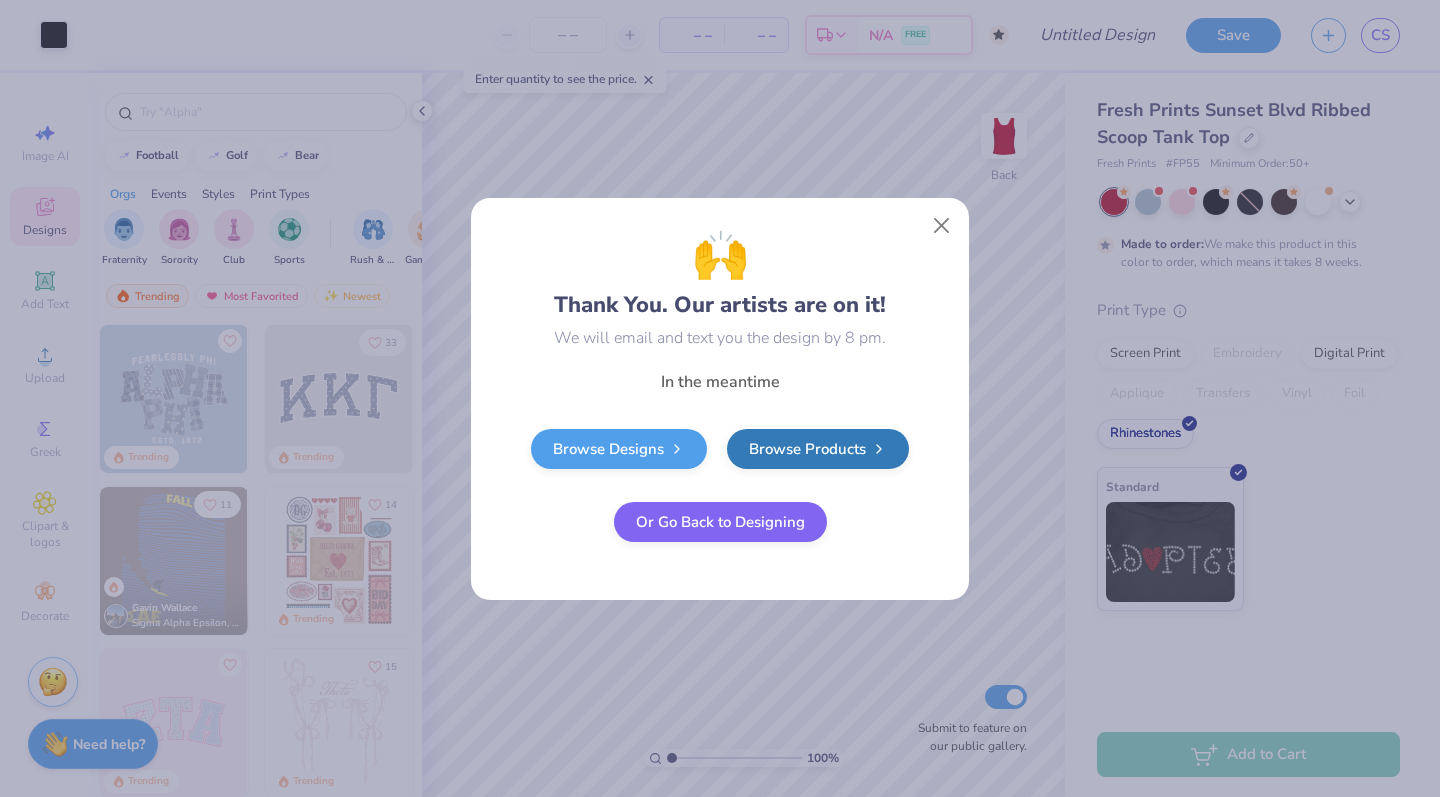 type 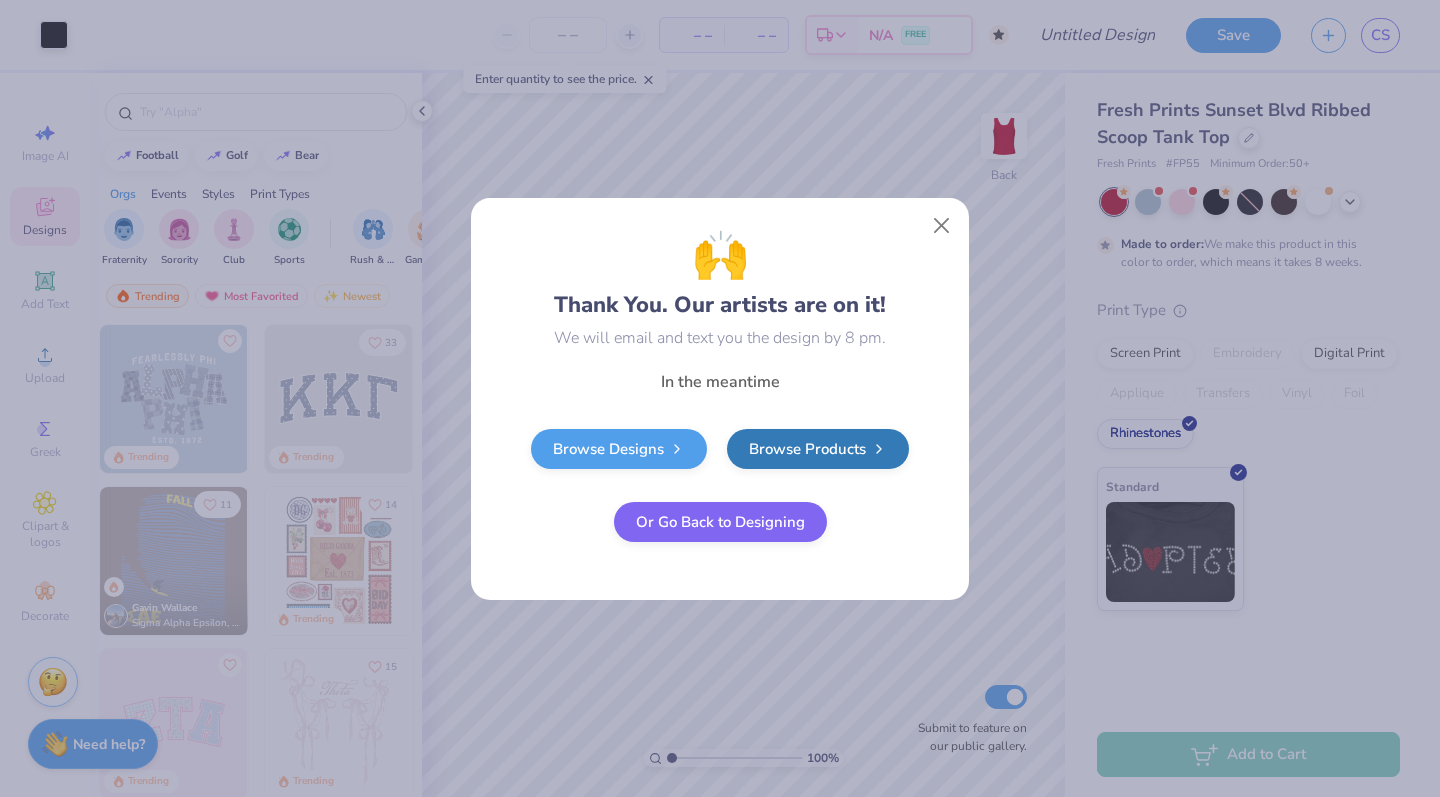scroll, scrollTop: 0, scrollLeft: 0, axis: both 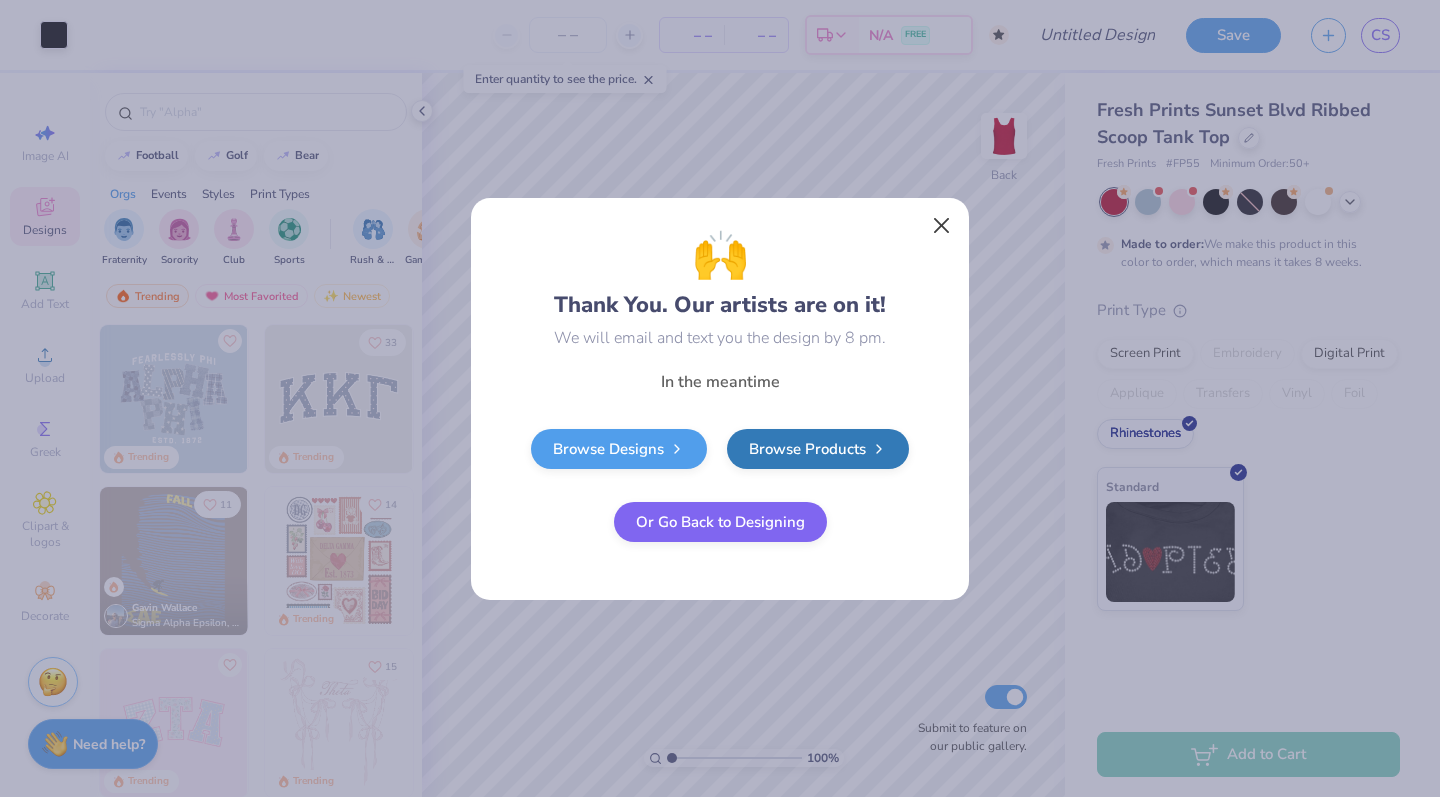 click at bounding box center (942, 225) 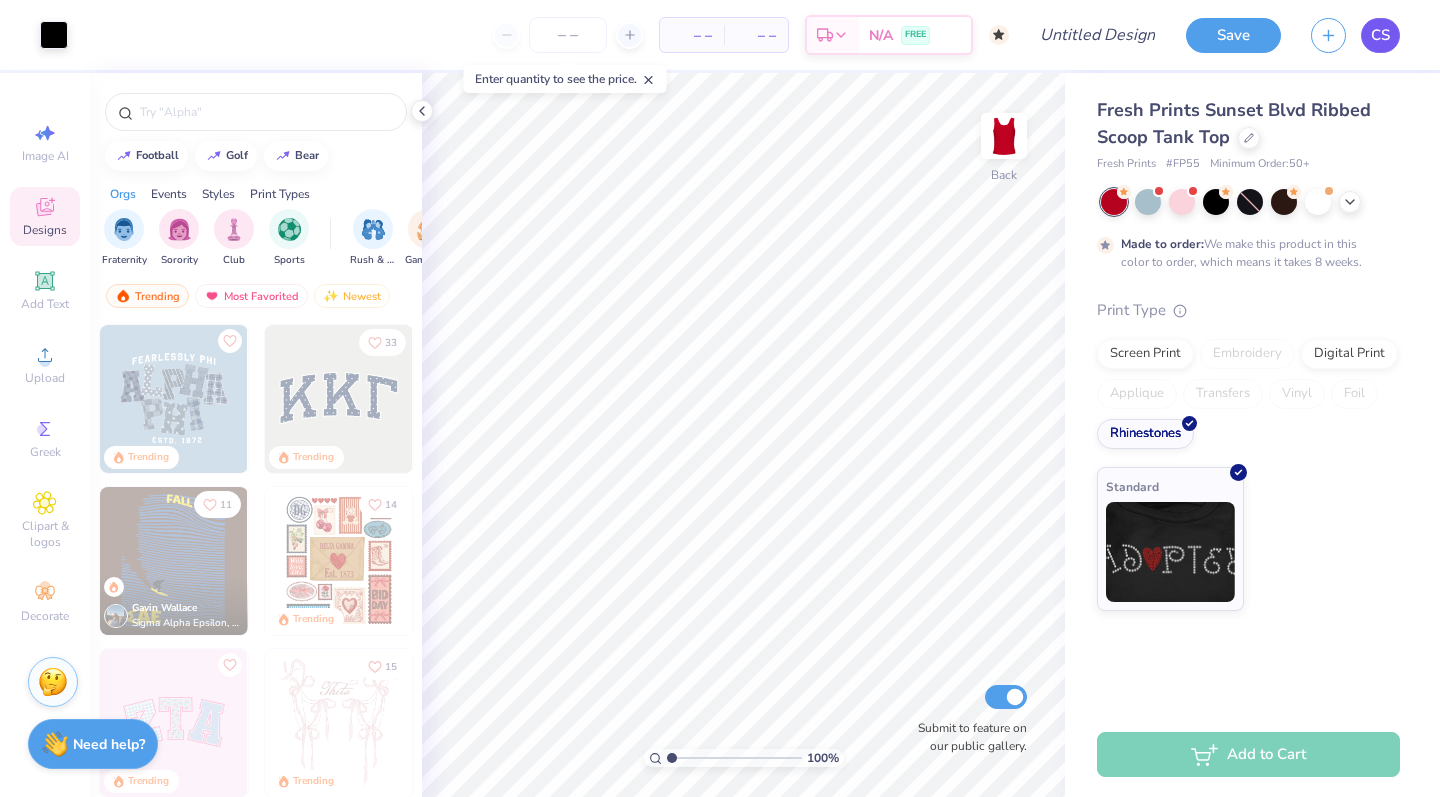click on "CS" at bounding box center (1380, 35) 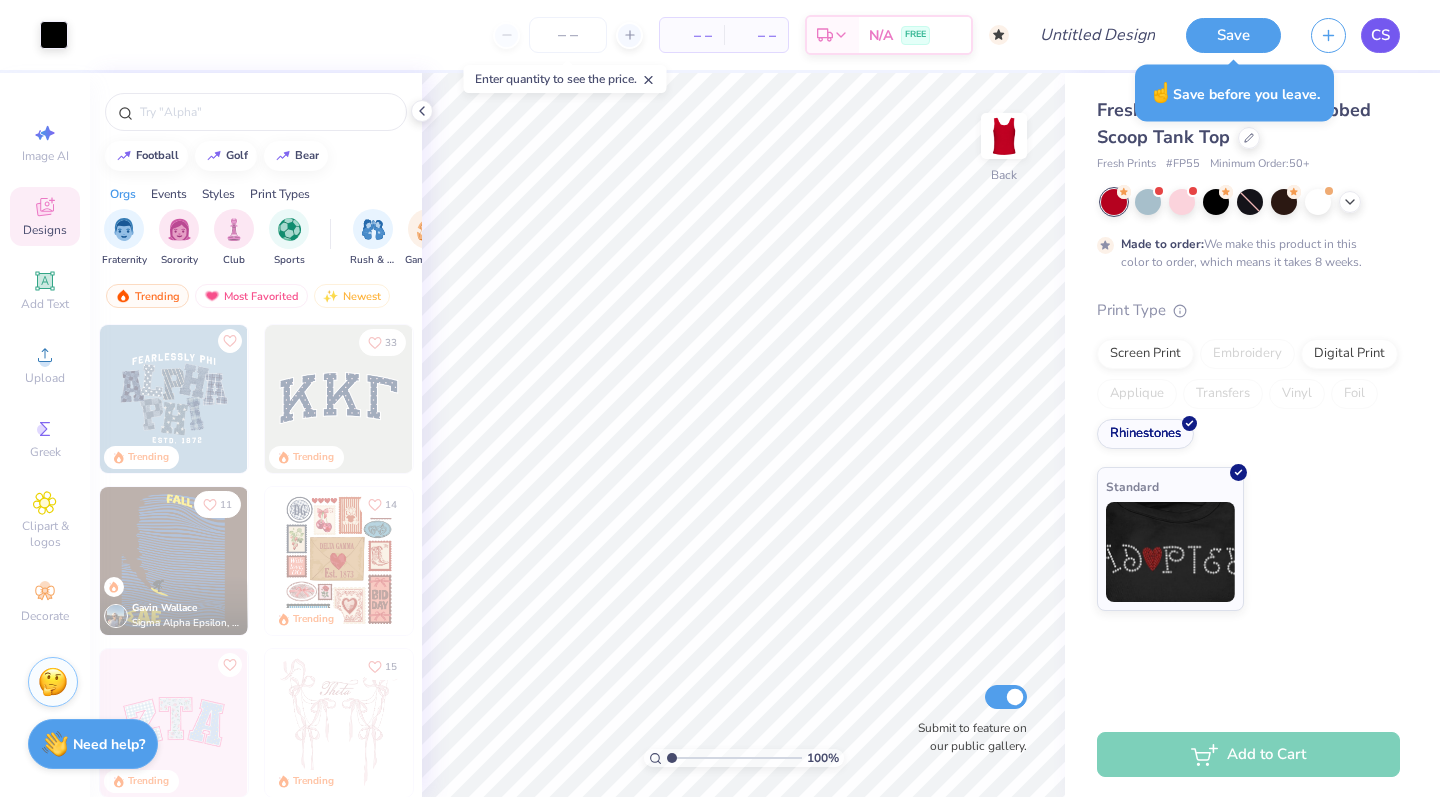 type on "x" 